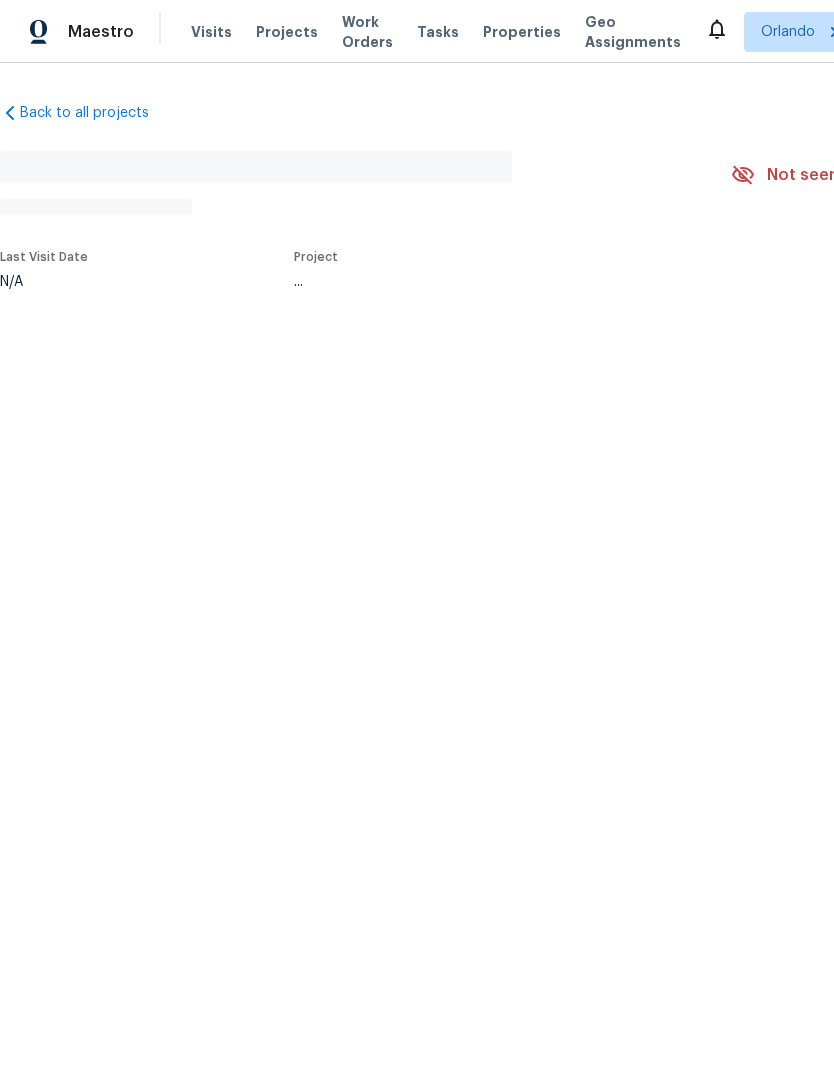 scroll, scrollTop: 0, scrollLeft: 0, axis: both 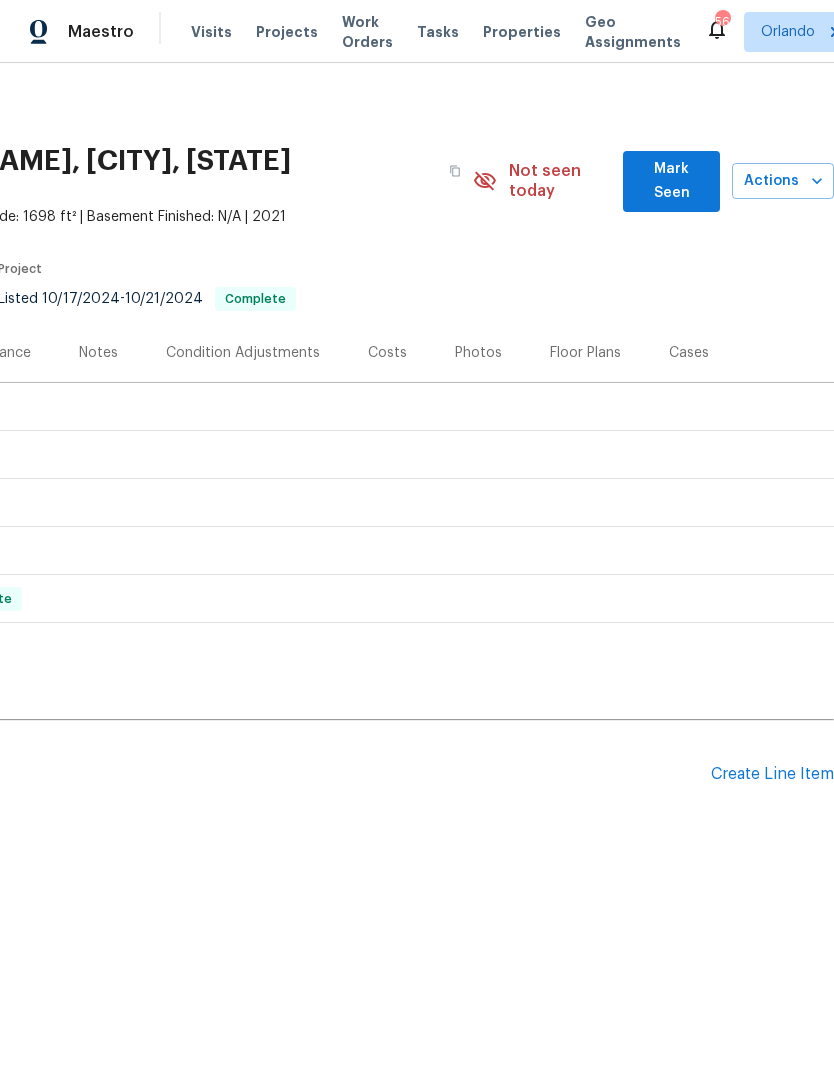 click on "Create Line Item" at bounding box center [772, 774] 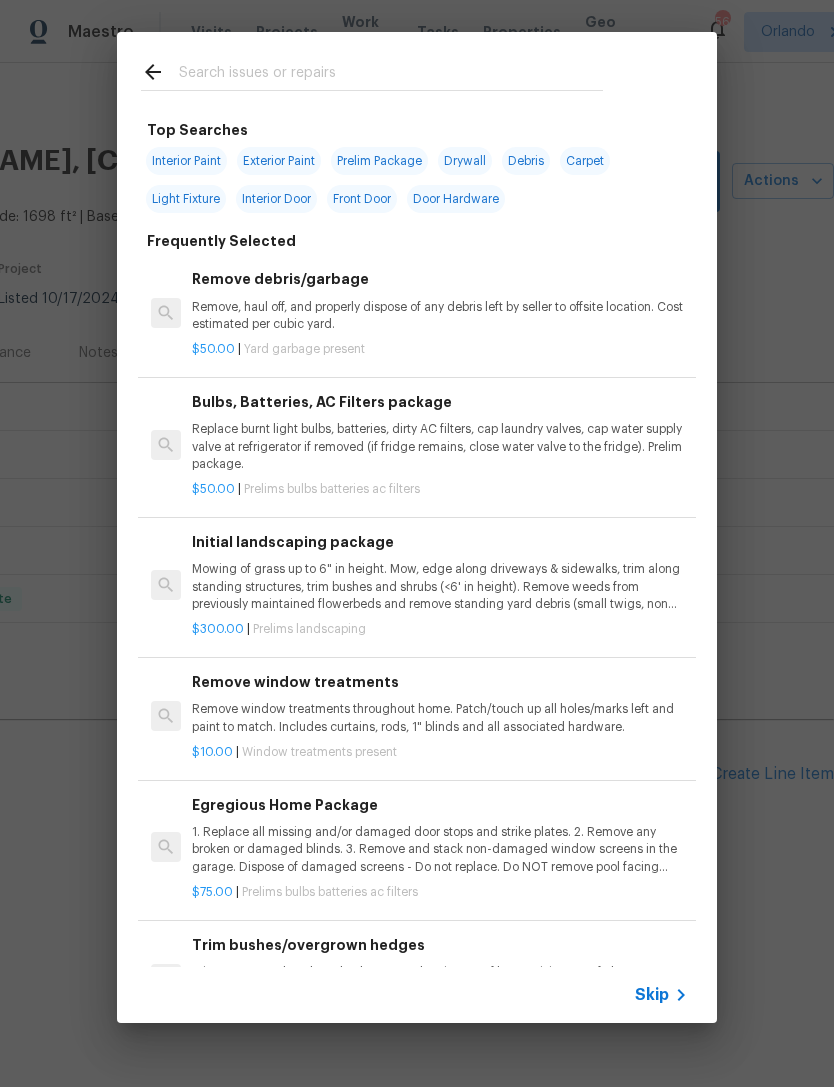 click at bounding box center (391, 75) 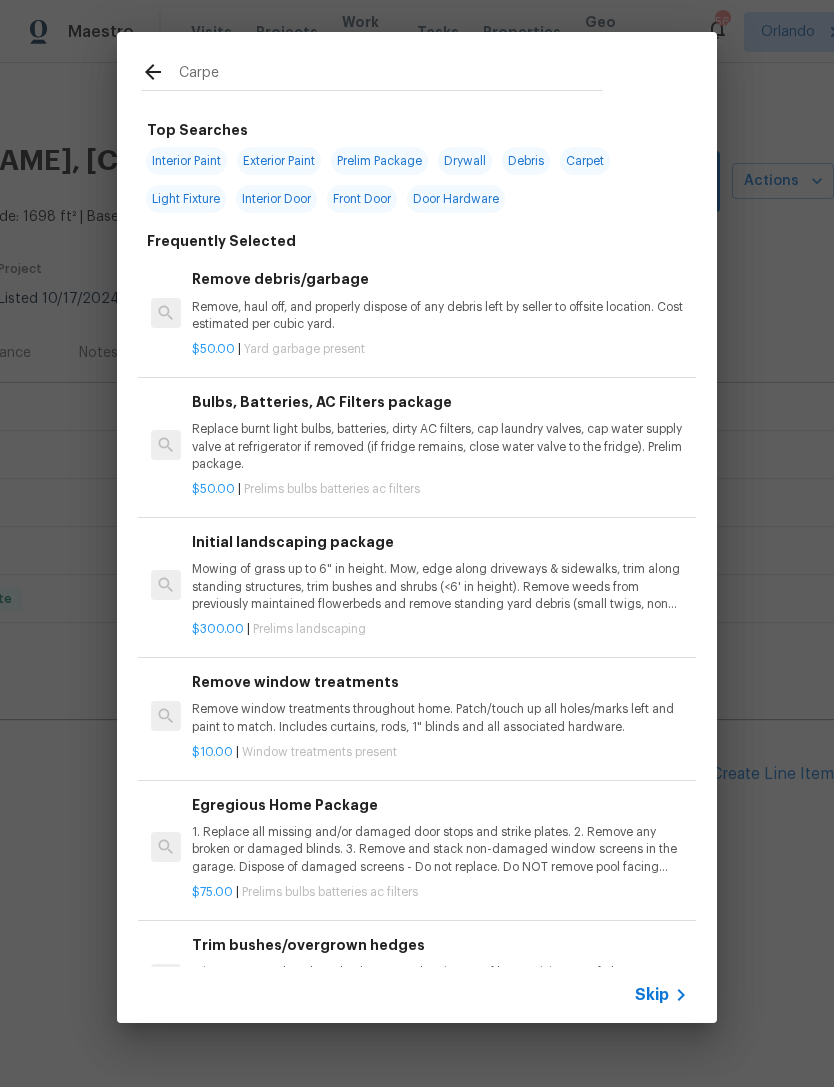type on "Carpet" 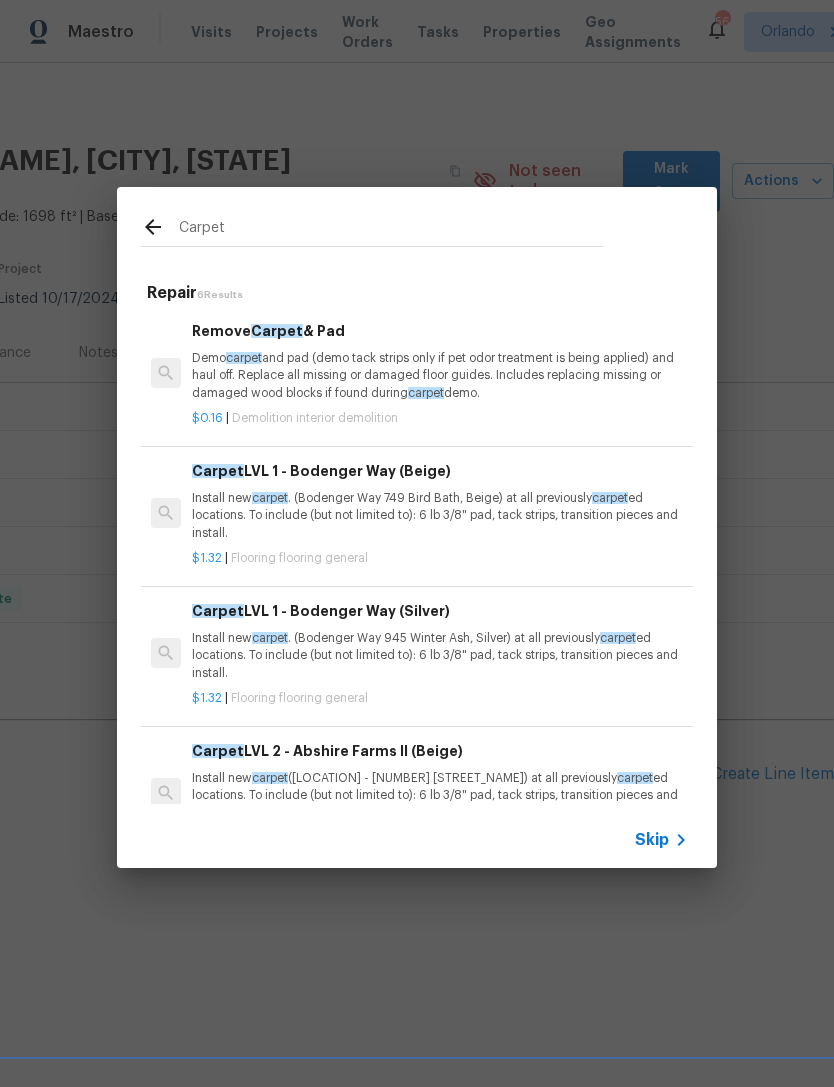 click on "Install new  carpet . ([STREET] [NUMBER] [STREET_NAME], [COLOR]) at all previously  carpet ed locations. To include (but not limited to): 6 lb 3/8" pad, tack strips, transition pieces and install." at bounding box center (440, 515) 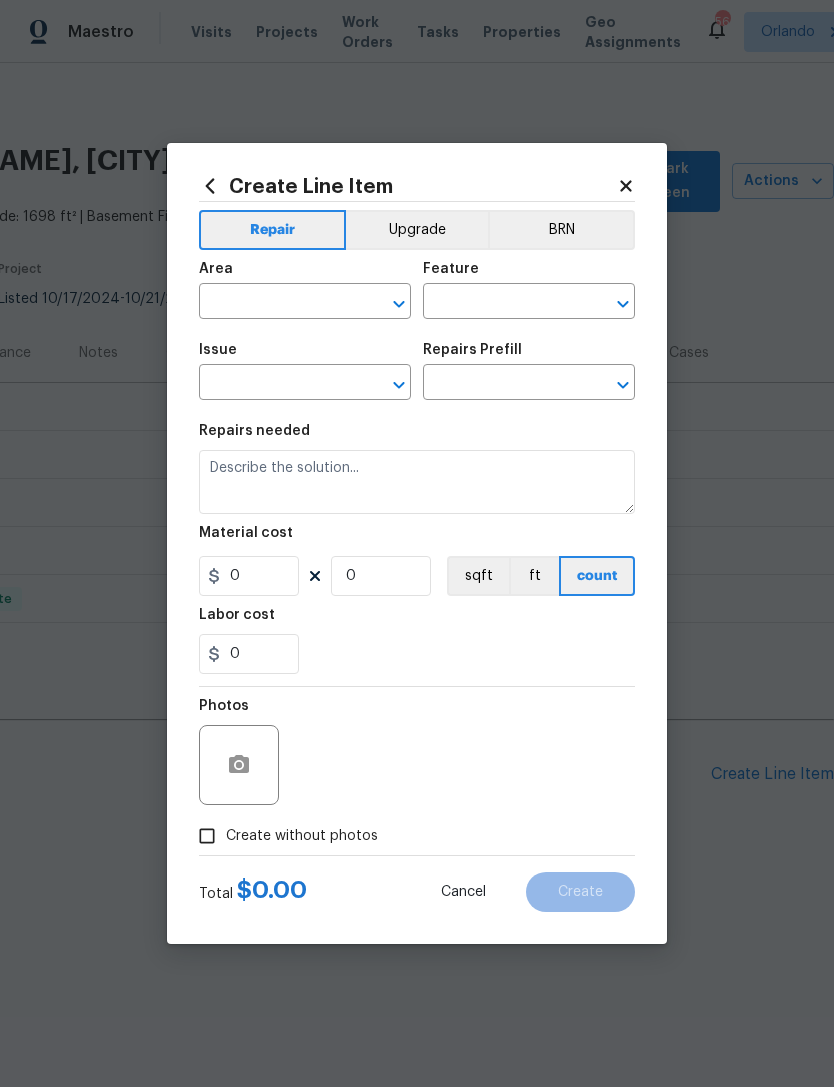 type on "Overall Flooring" 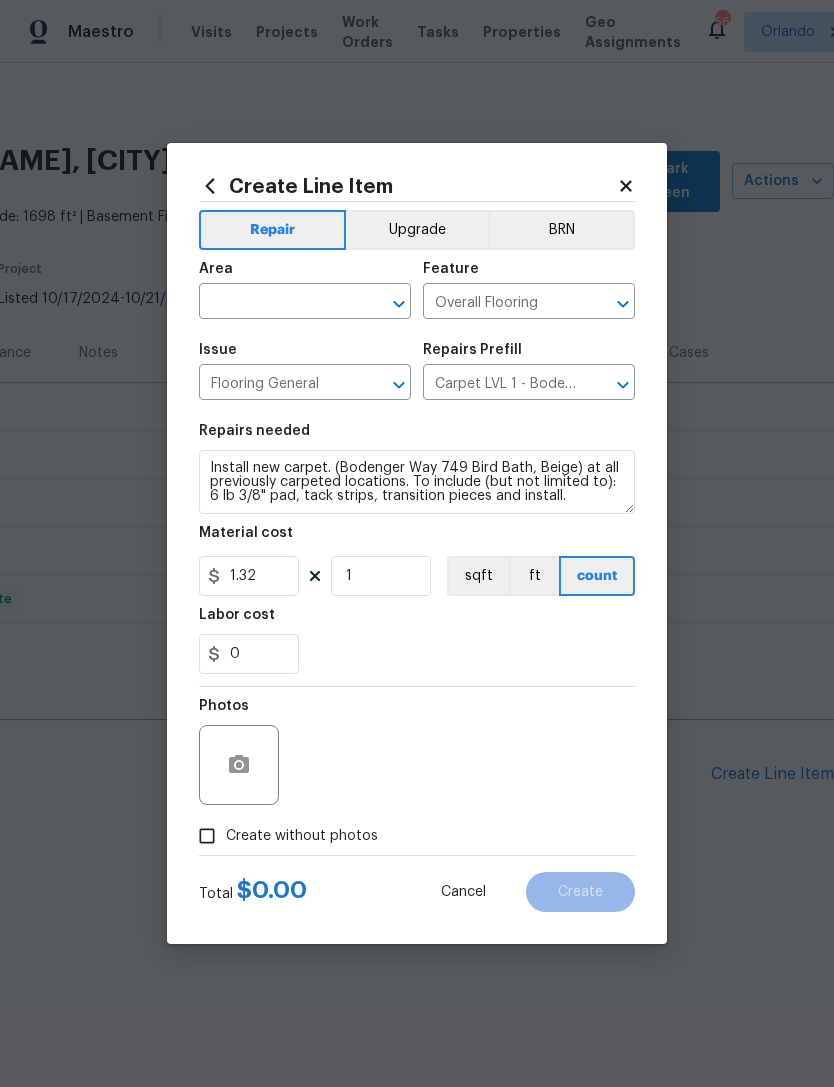click on "Install new carpet. (Bodenger Way 749 Bird Bath, Beige) at all previously carpeted locations. To include (but not limited to): 6 lb 3/8" pad, tack strips, transition pieces and install." at bounding box center [417, 482] 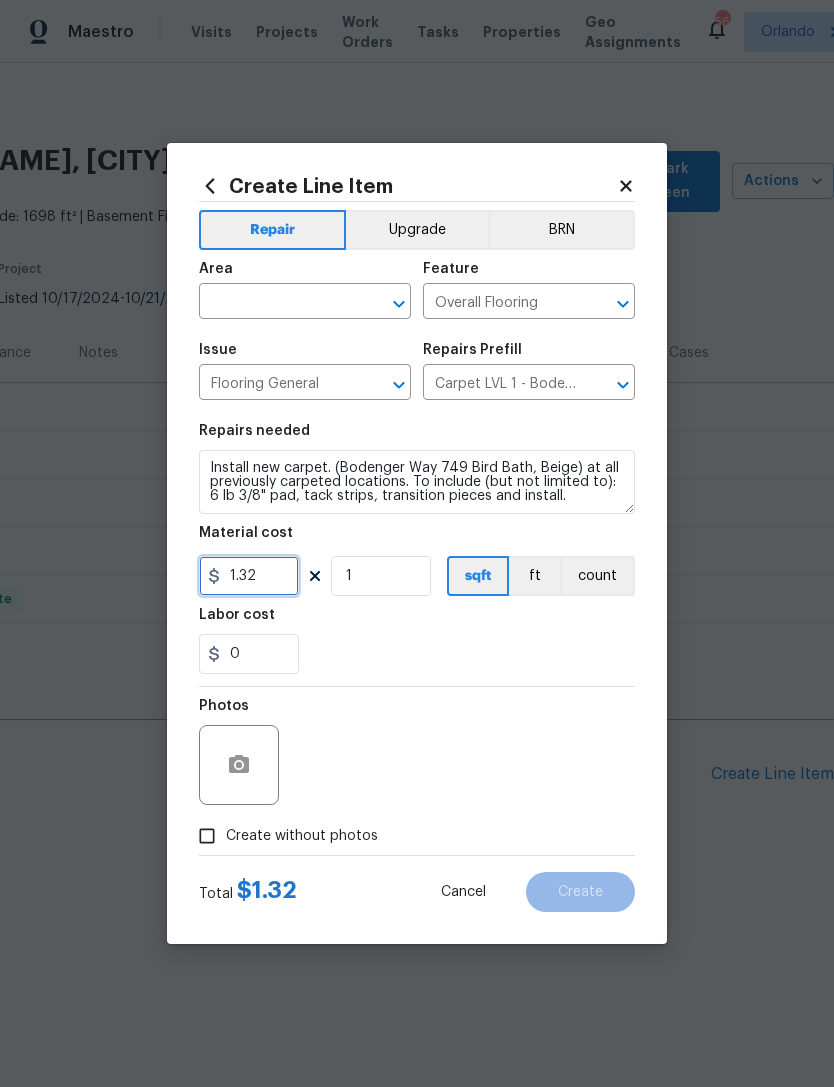 click on "1.32" at bounding box center [249, 576] 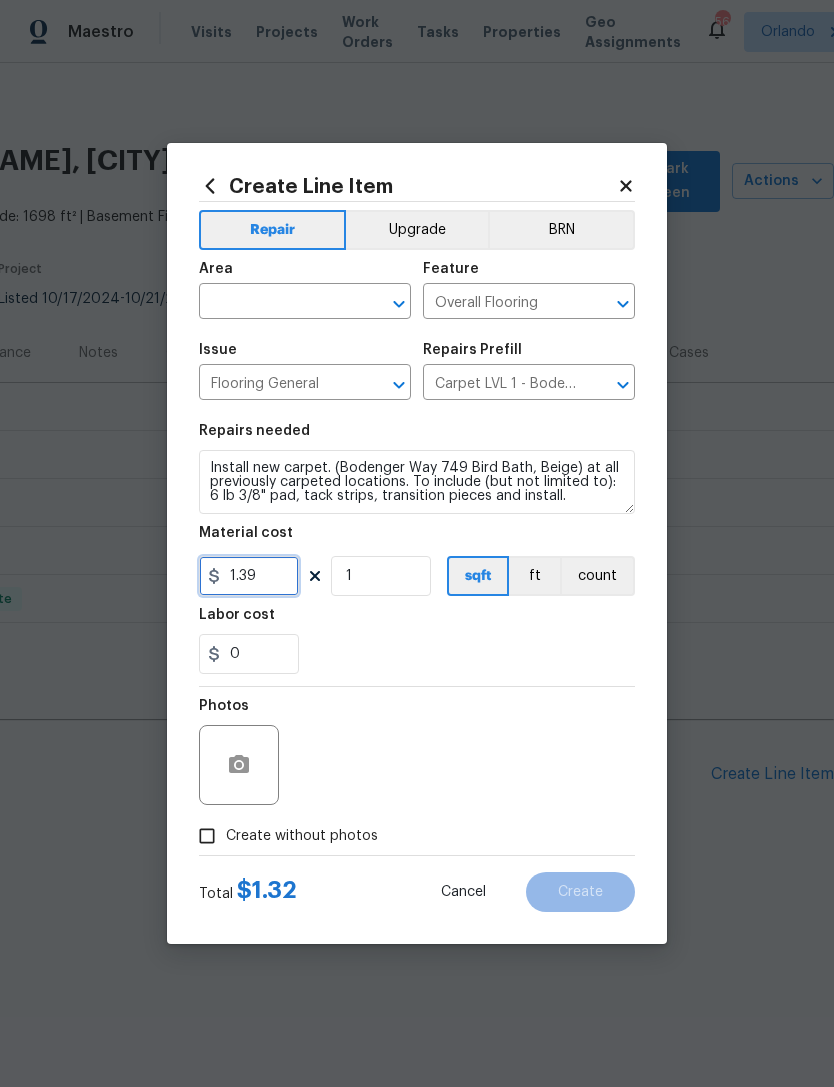 type on "1.39" 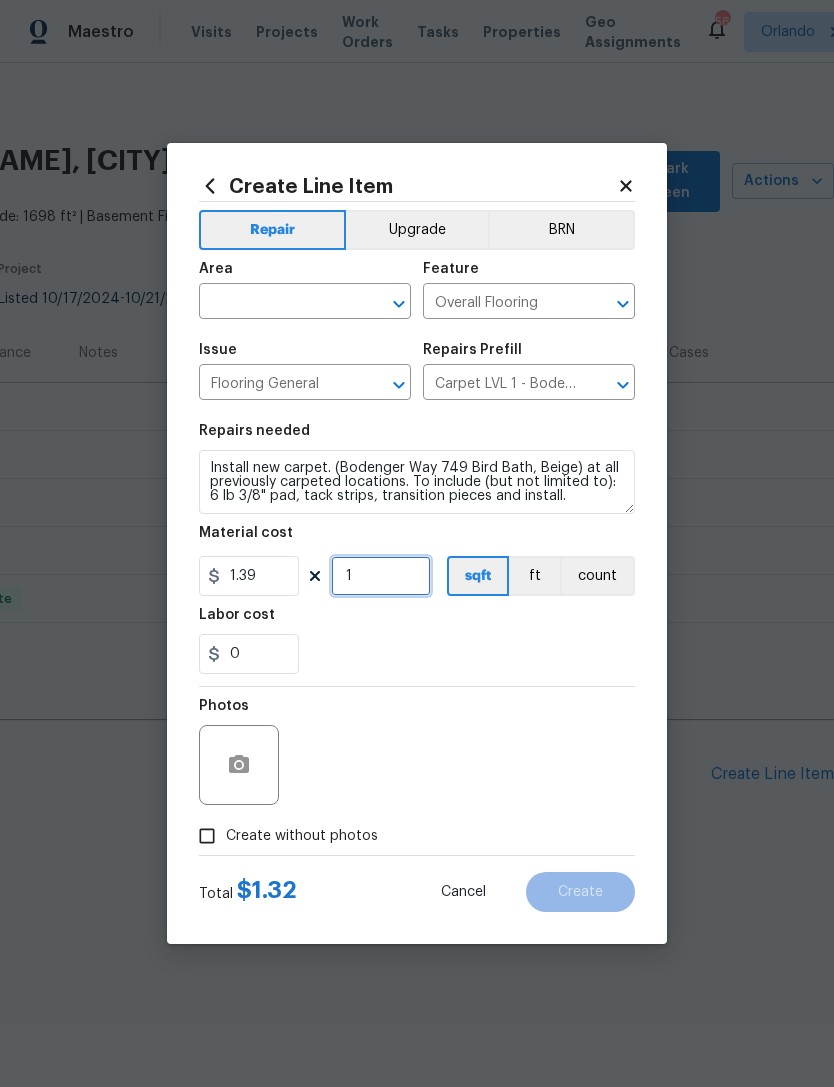 click on "1" at bounding box center [381, 576] 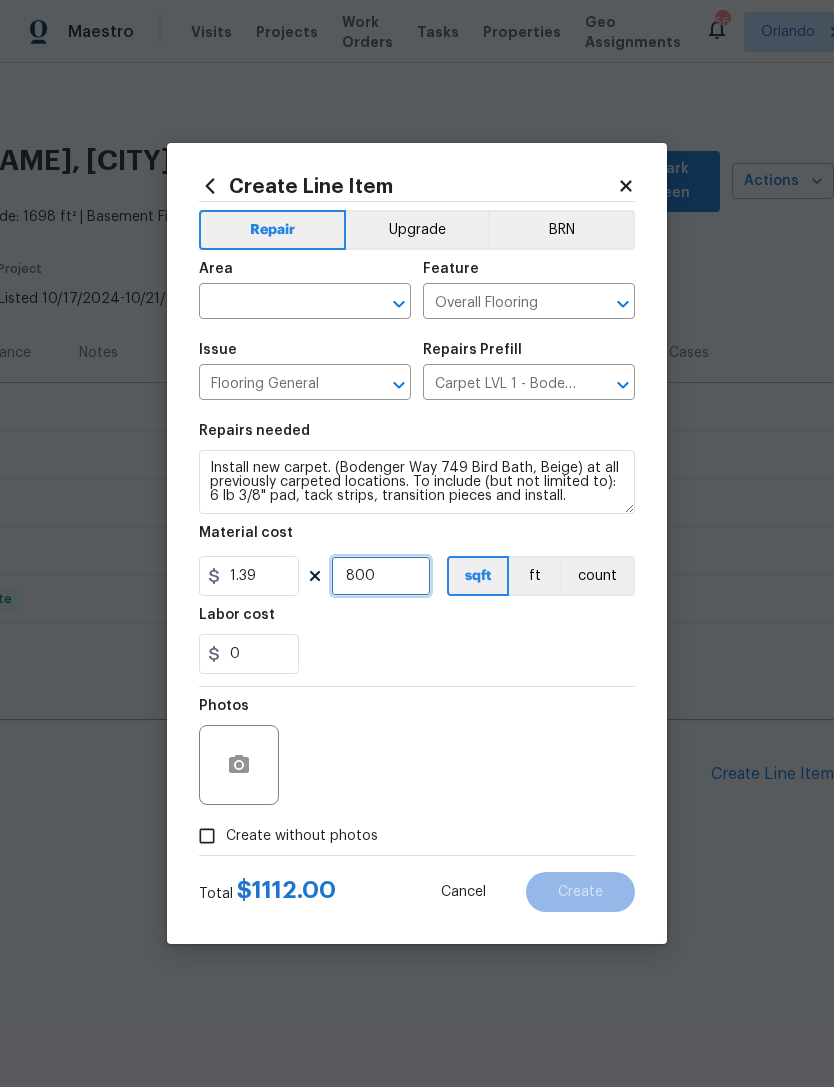 type on "800" 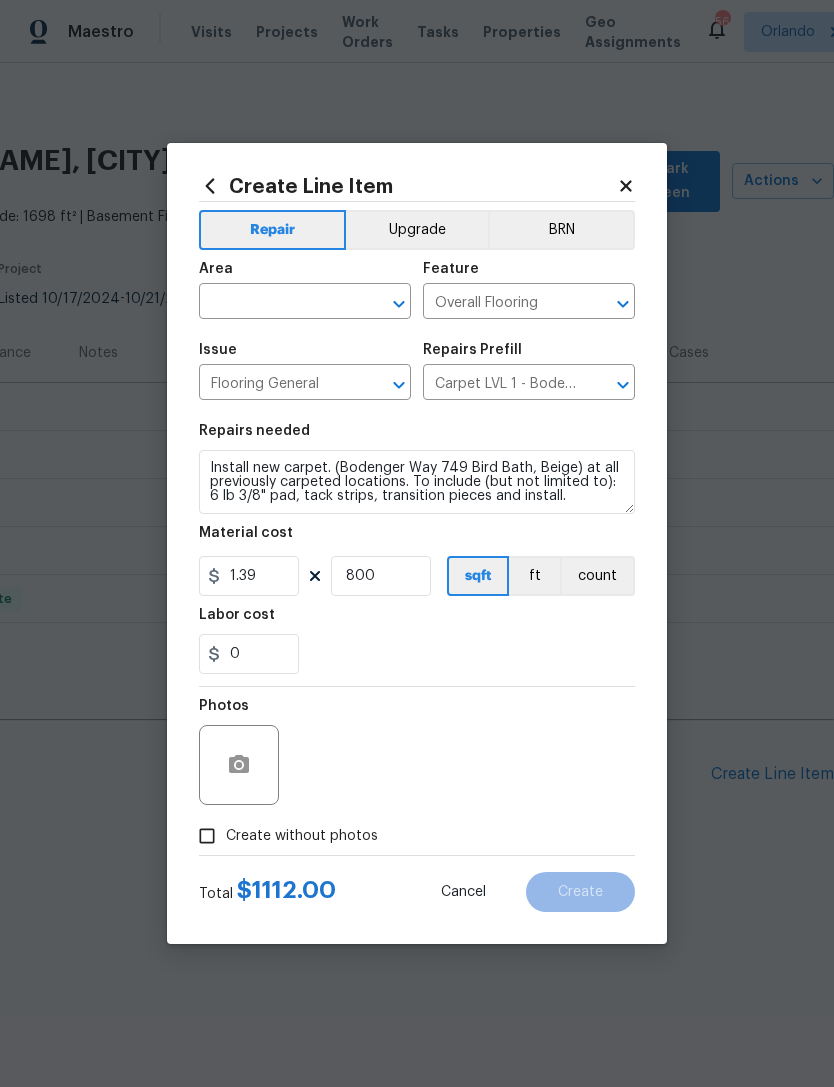 click on "0" at bounding box center (417, 654) 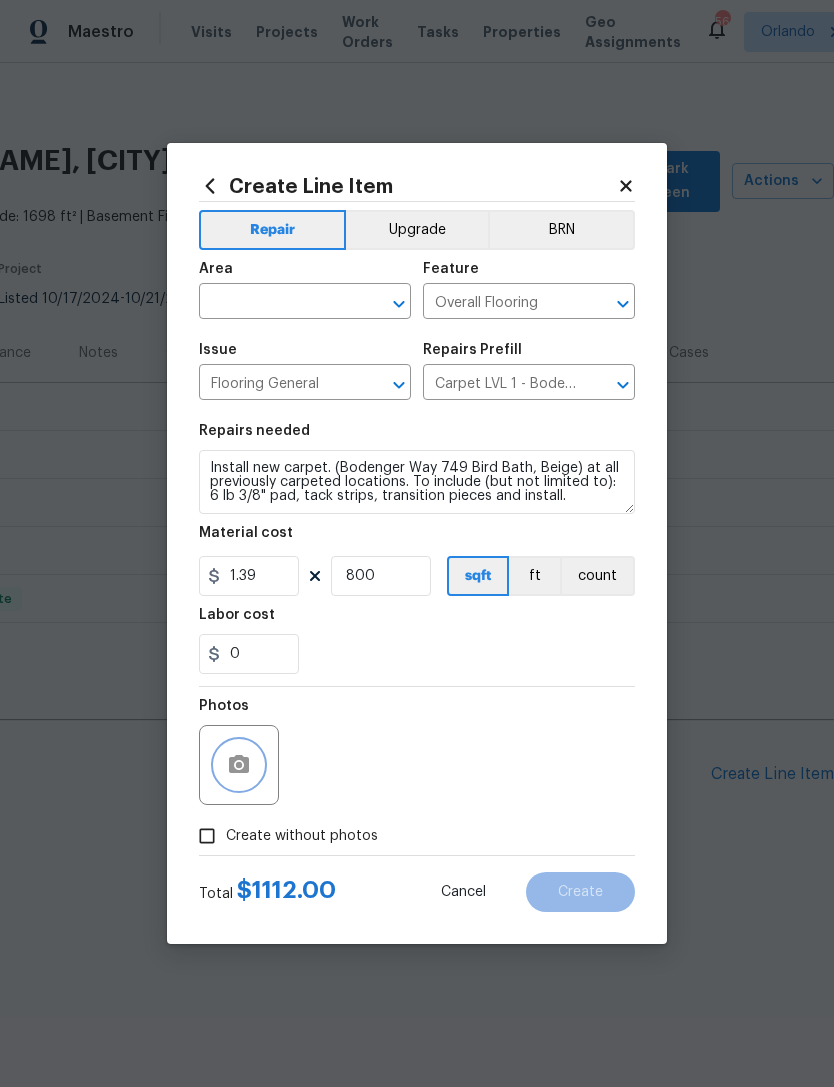 click 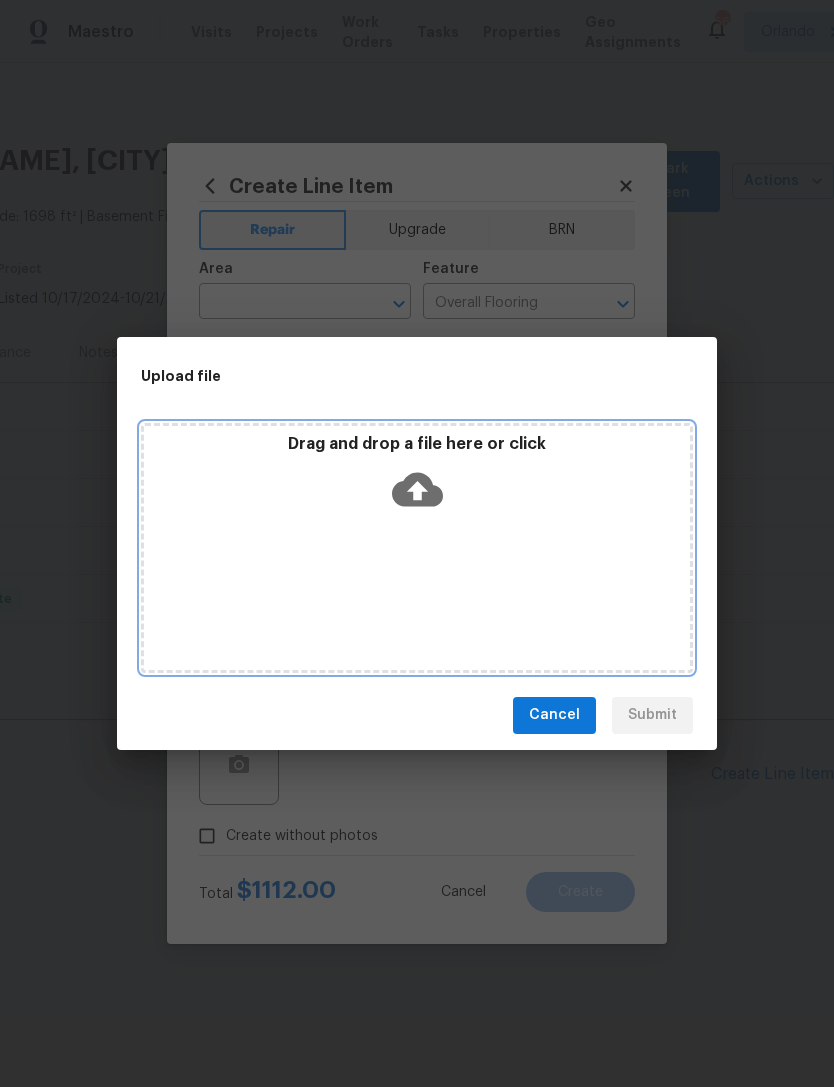 click on "Drag and drop a file here or click" at bounding box center (417, 548) 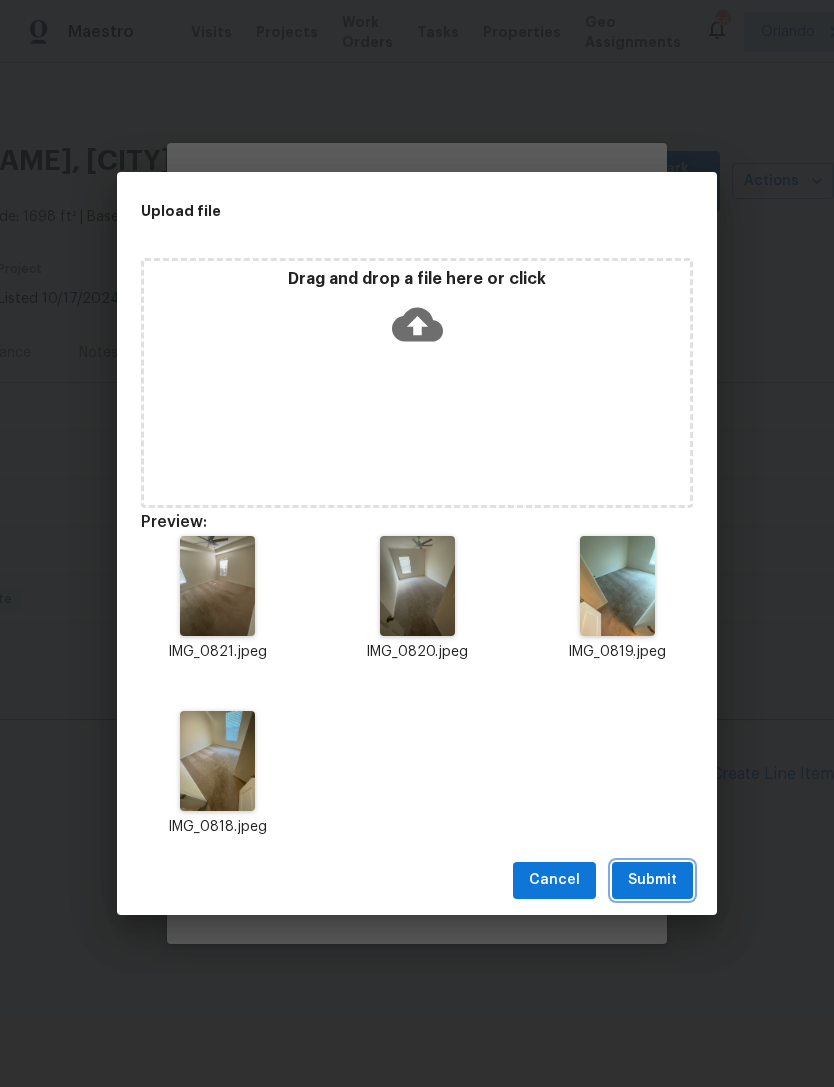 click on "Submit" at bounding box center [652, 880] 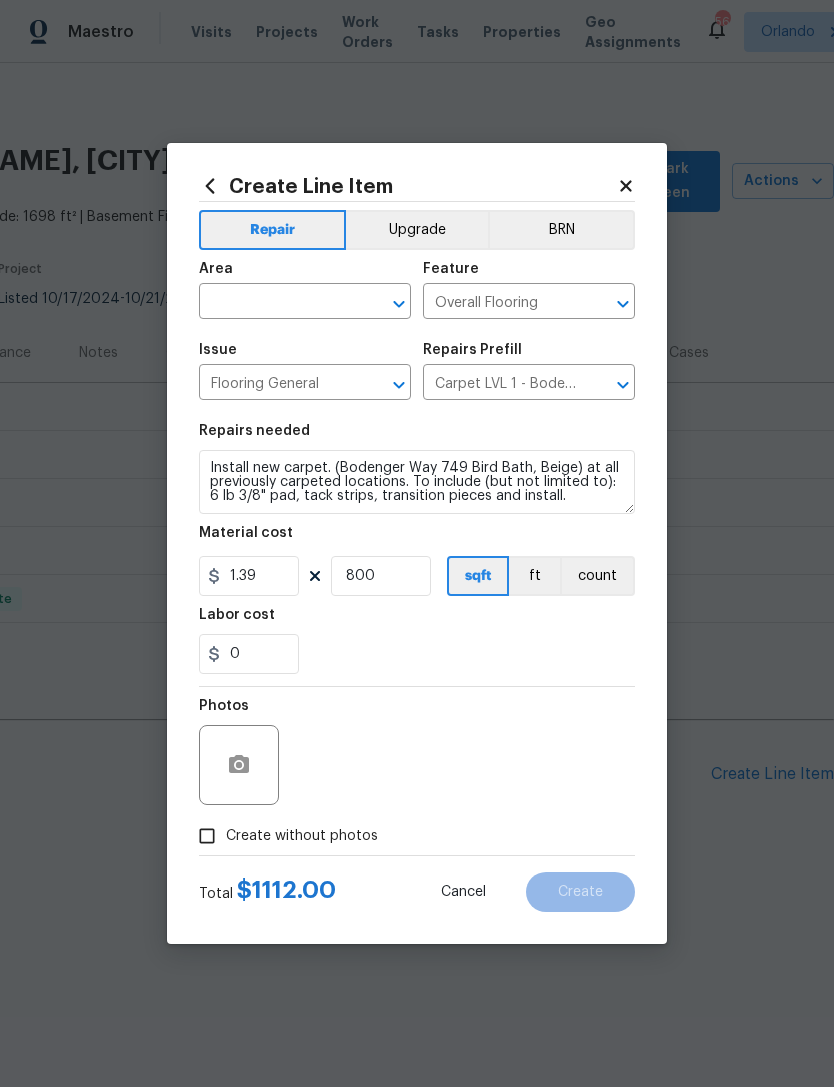 click at bounding box center (277, 303) 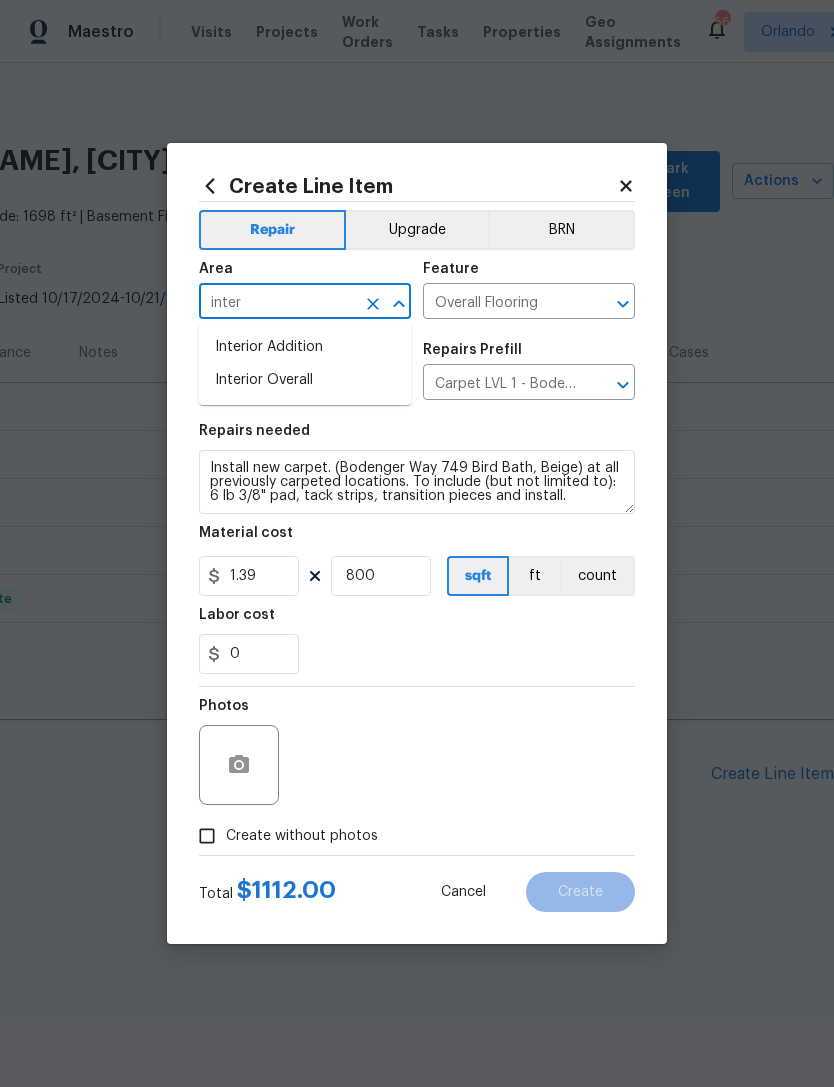 type on "interi" 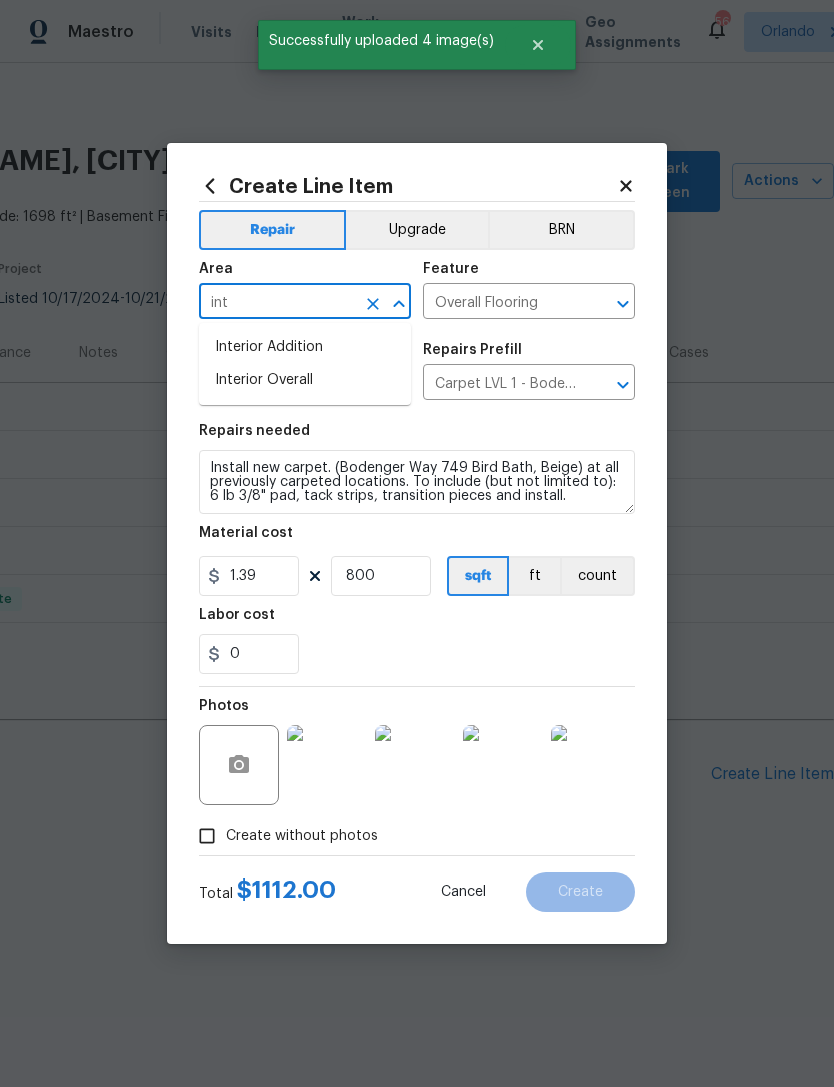 click on "Interior Overall" at bounding box center (305, 380) 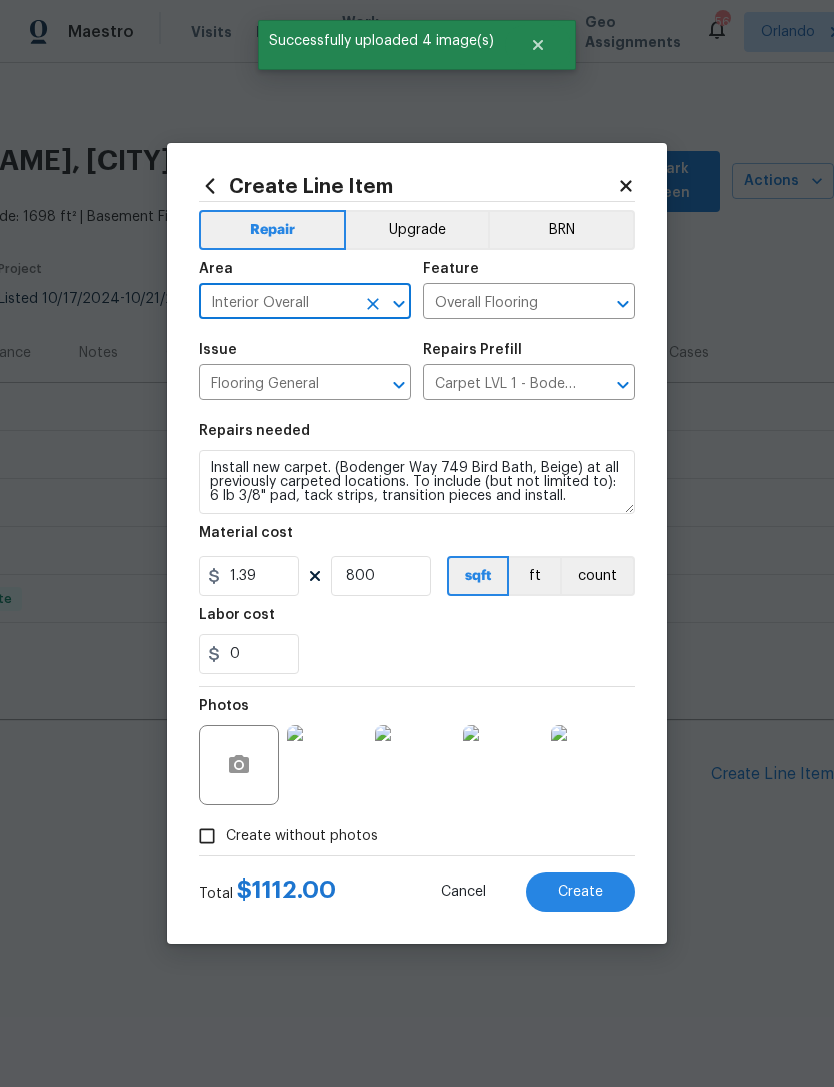 click on "Labor cost" at bounding box center (417, 621) 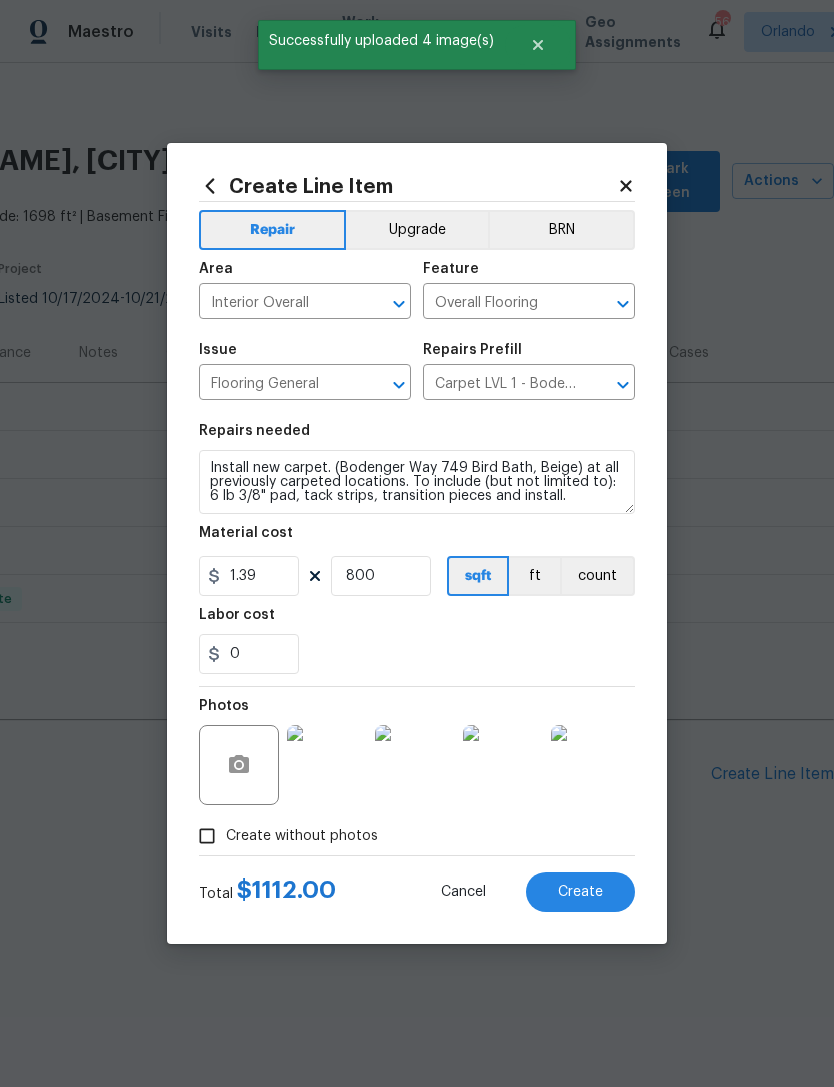 click on "Create" at bounding box center [580, 892] 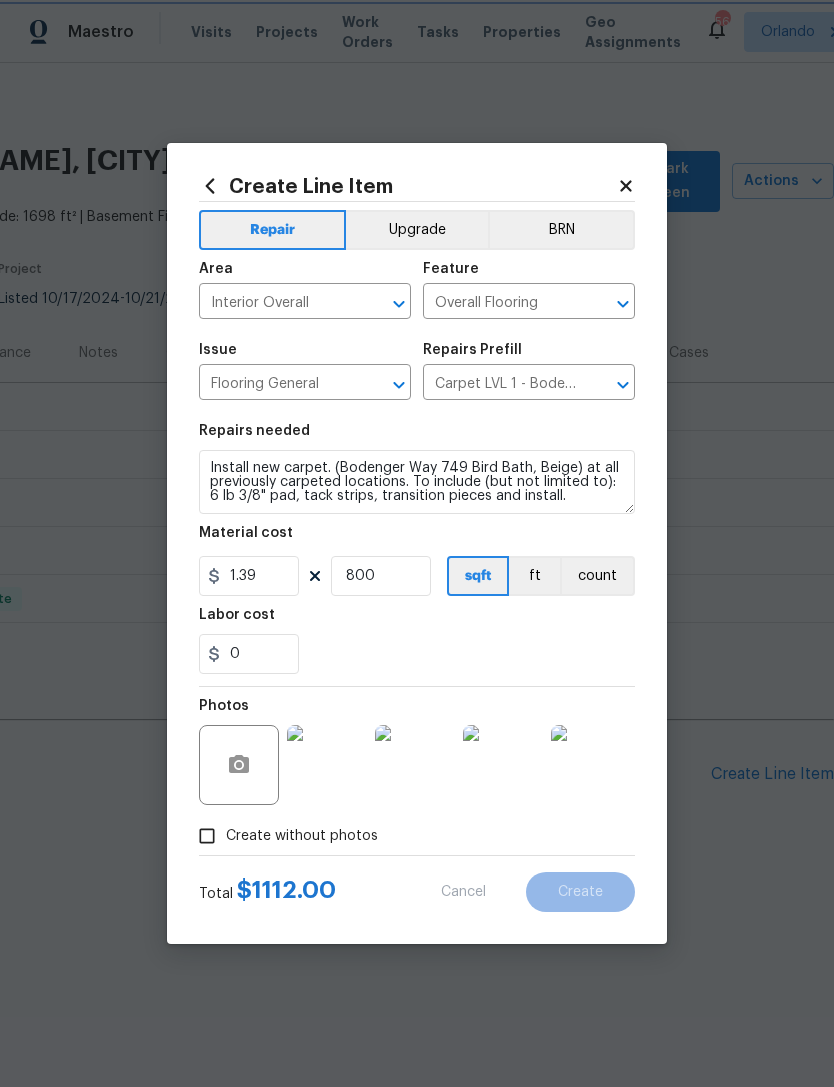 type 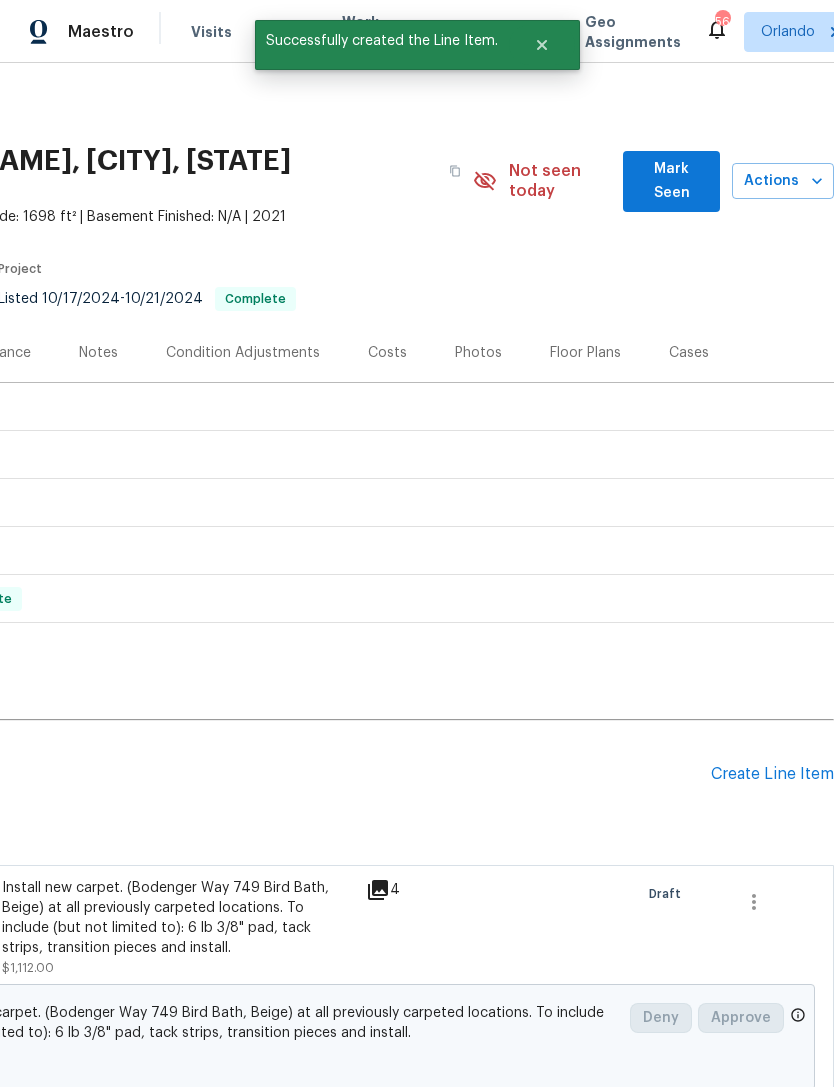 scroll, scrollTop: 0, scrollLeft: 0, axis: both 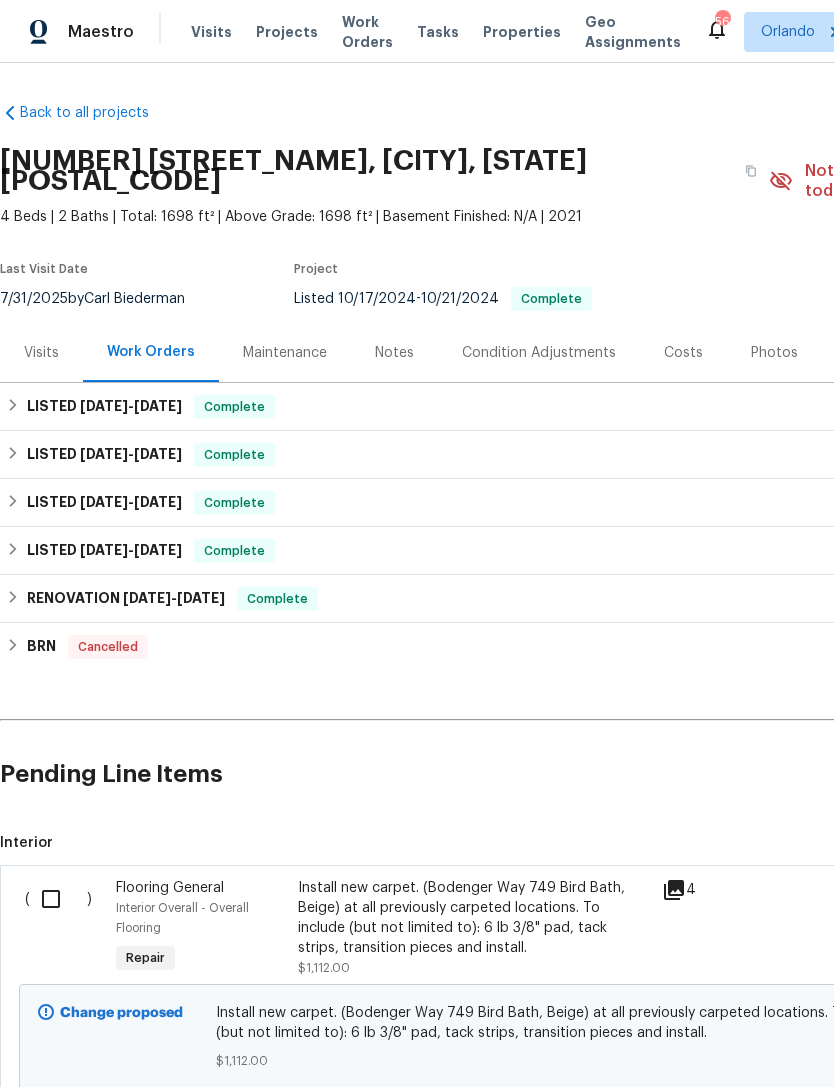click at bounding box center (58, 899) 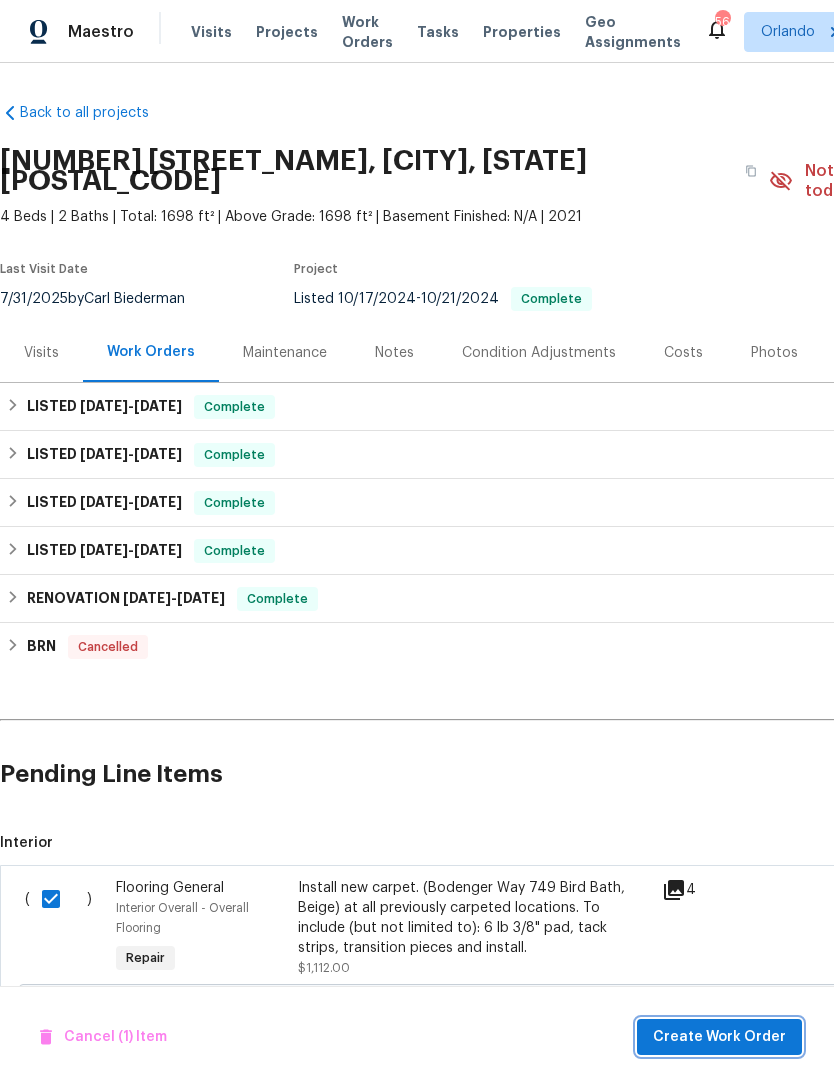click on "Create Work Order" at bounding box center (719, 1037) 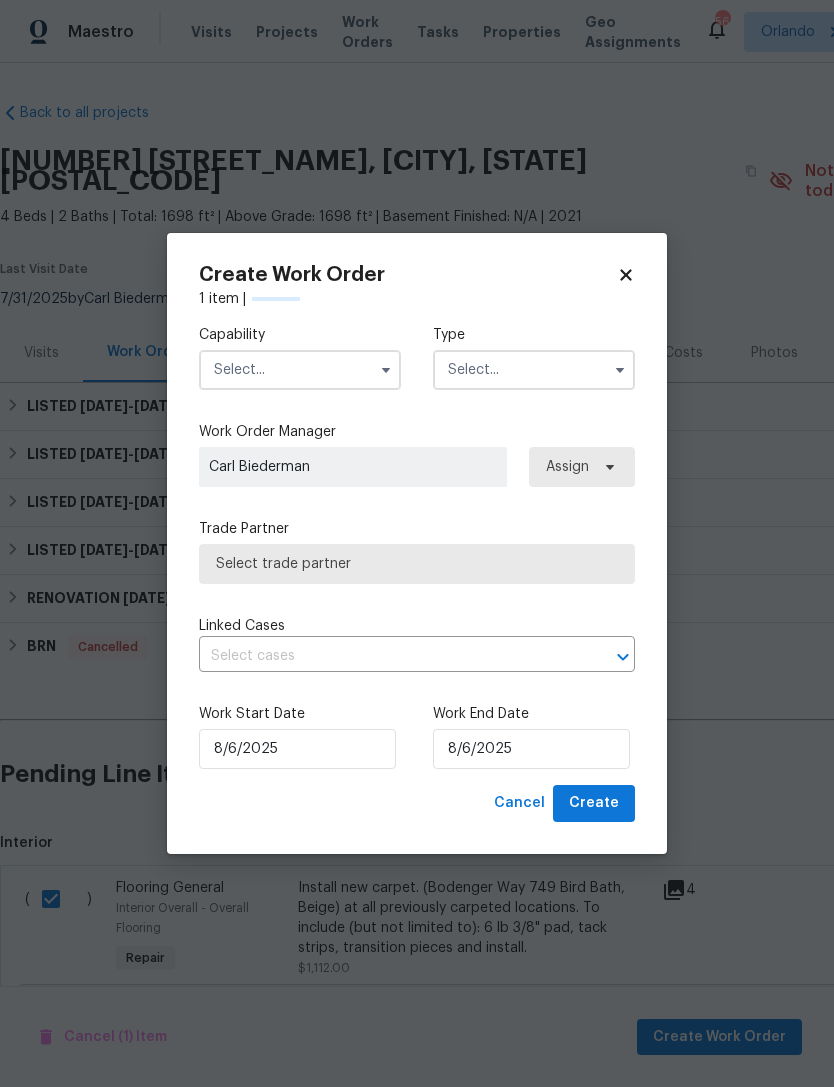 click at bounding box center (300, 370) 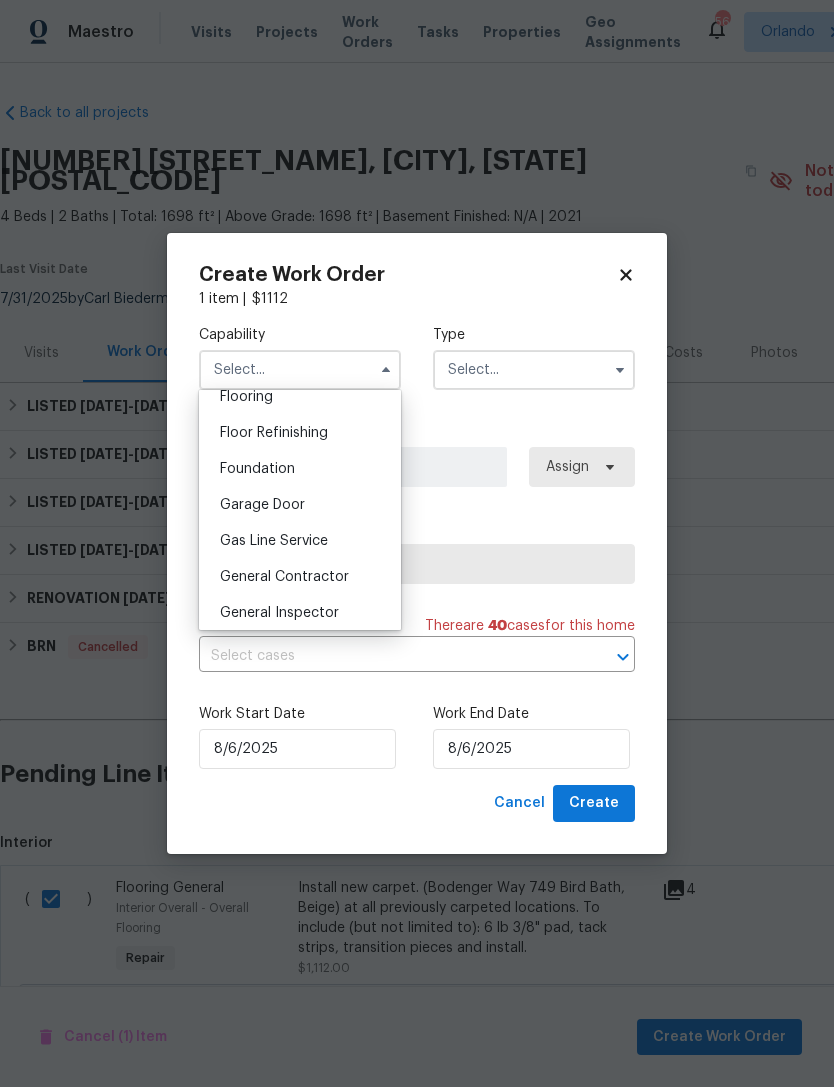 click on "Flooring" at bounding box center (246, 397) 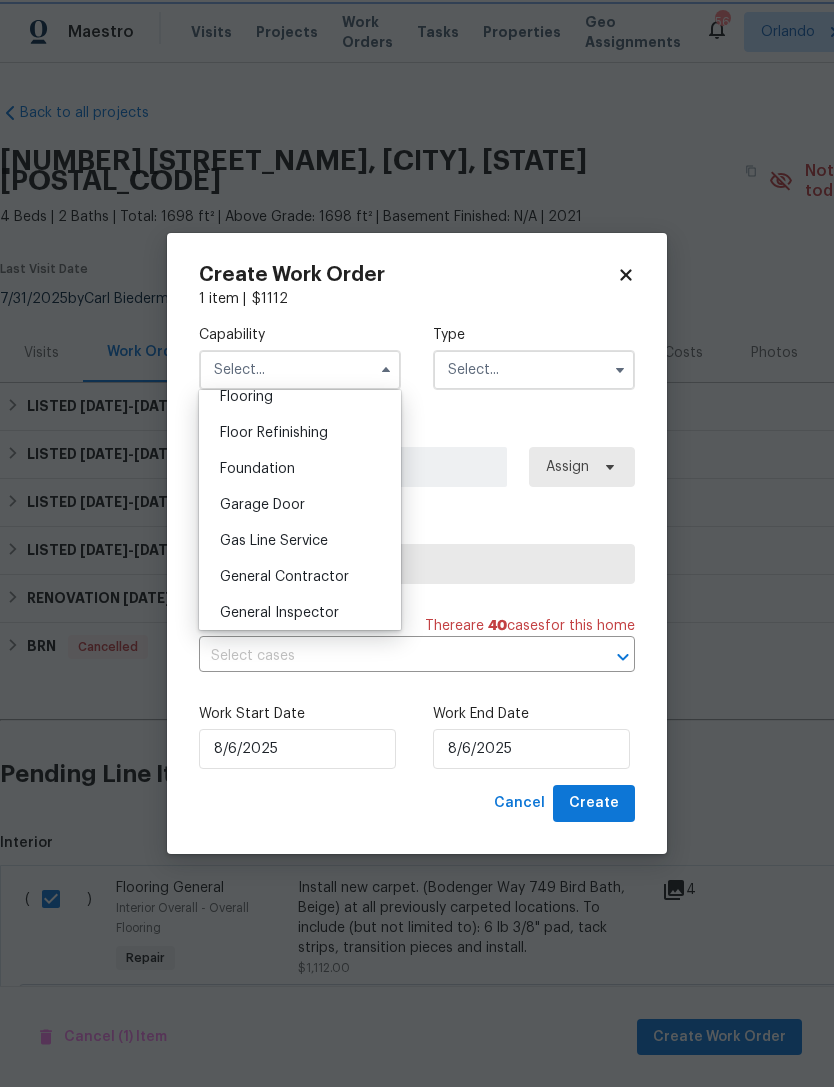 type on "Flooring" 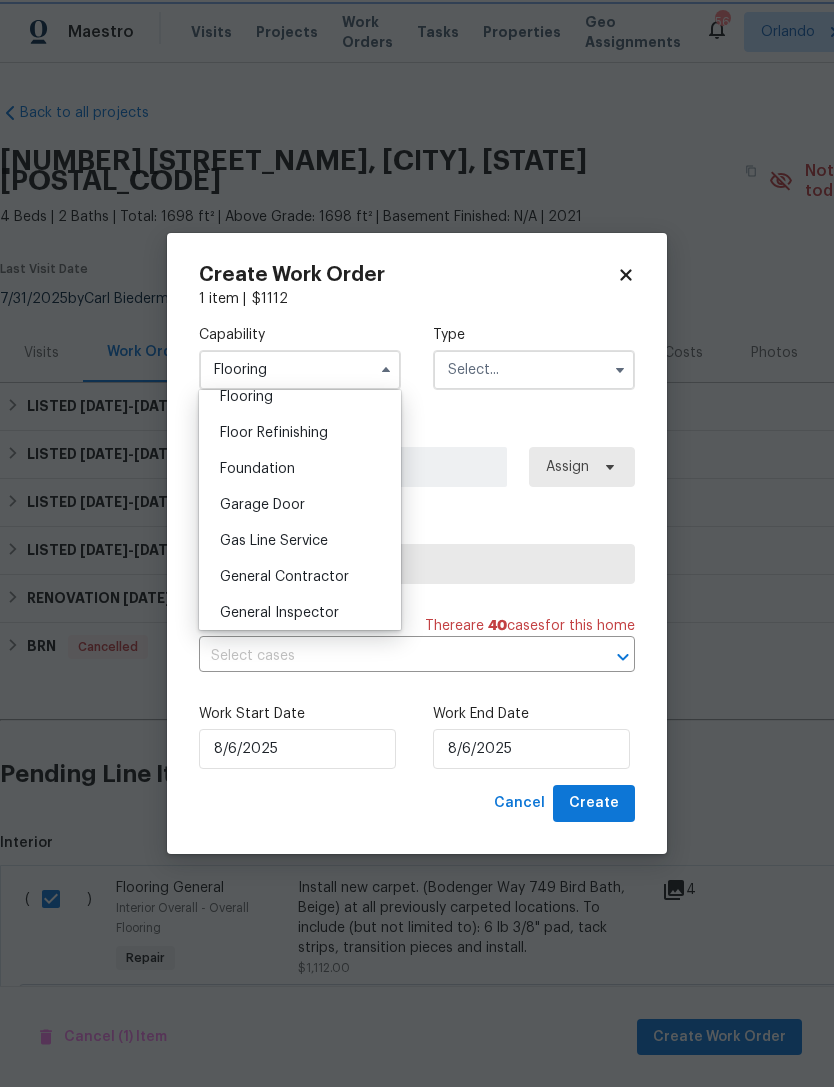 scroll, scrollTop: 740, scrollLeft: 0, axis: vertical 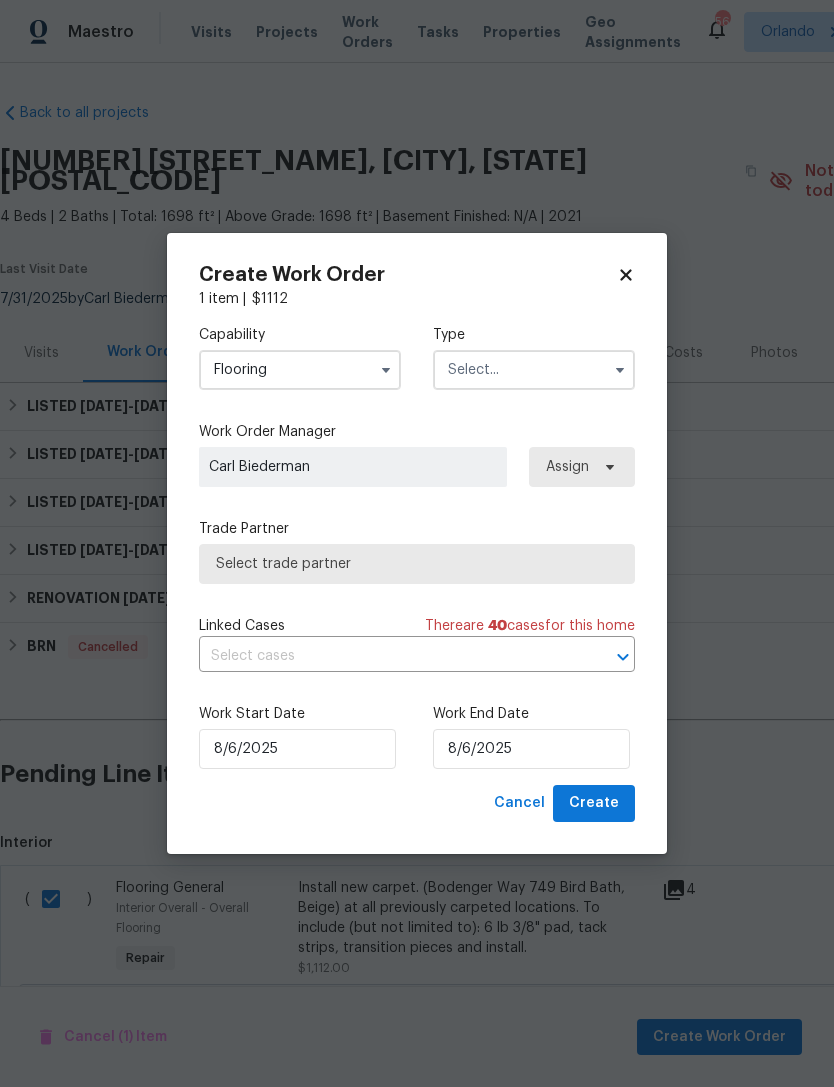 click at bounding box center (534, 370) 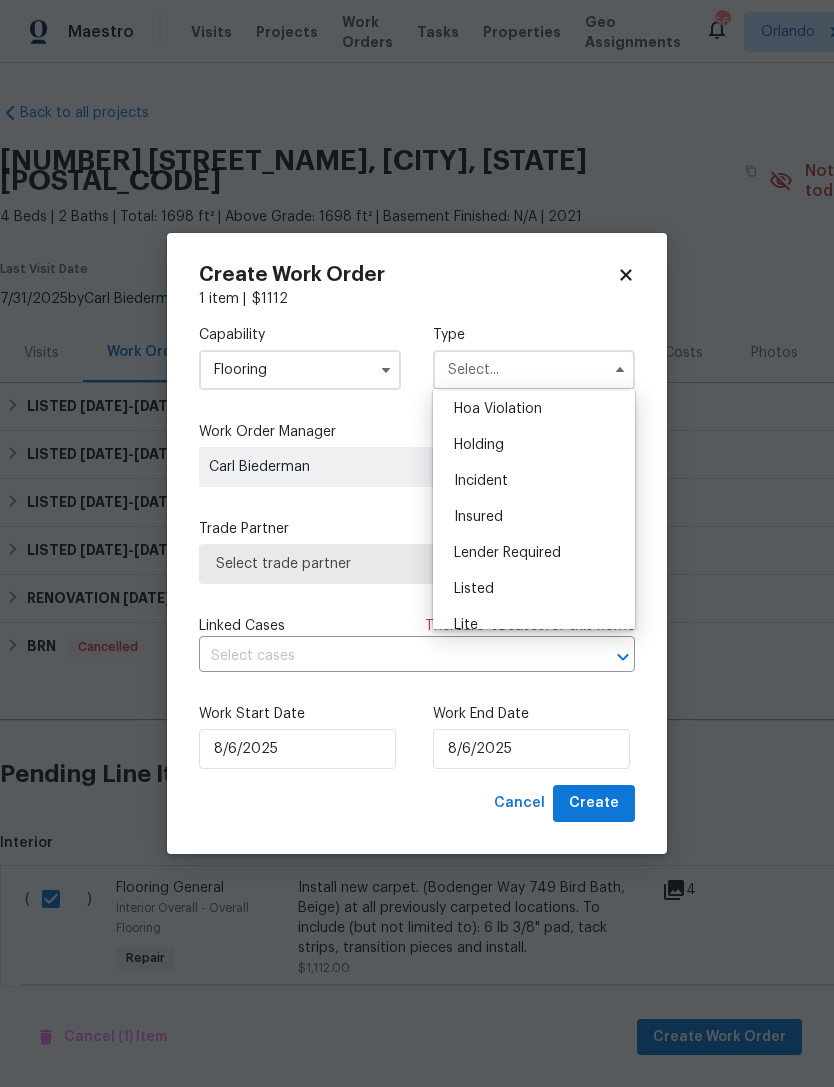 scroll, scrollTop: 43, scrollLeft: 0, axis: vertical 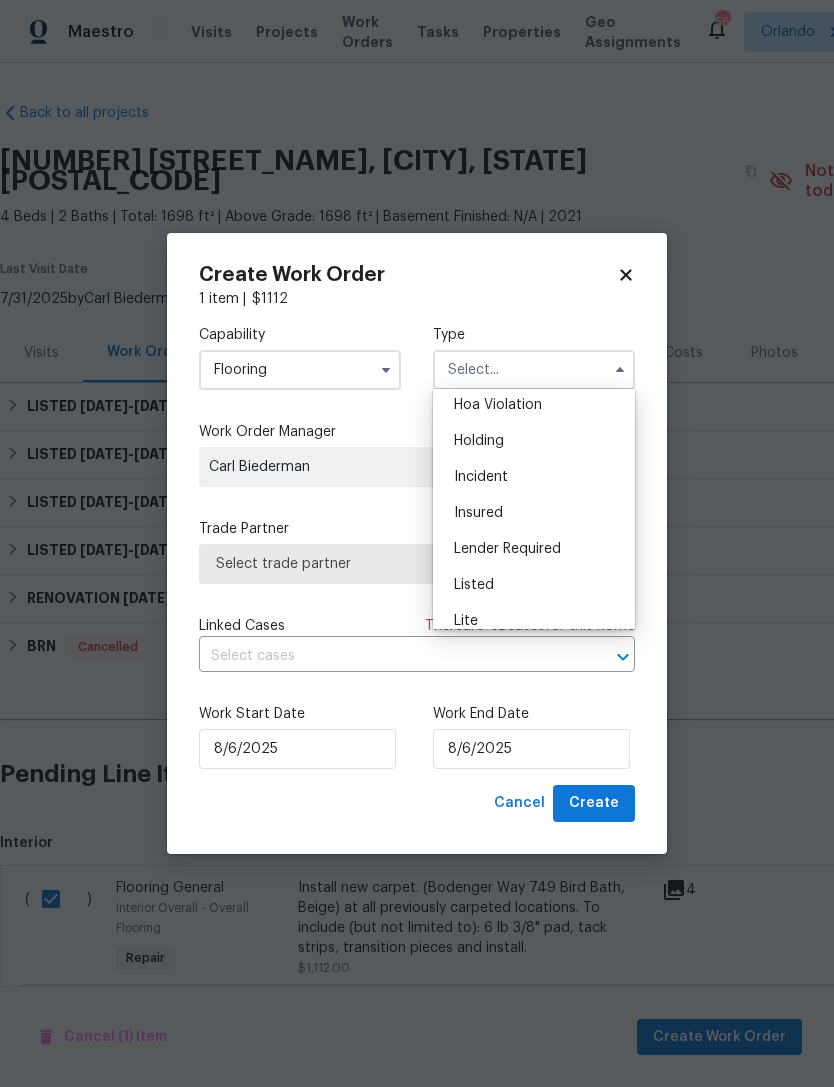 click on "Listed" at bounding box center [534, 585] 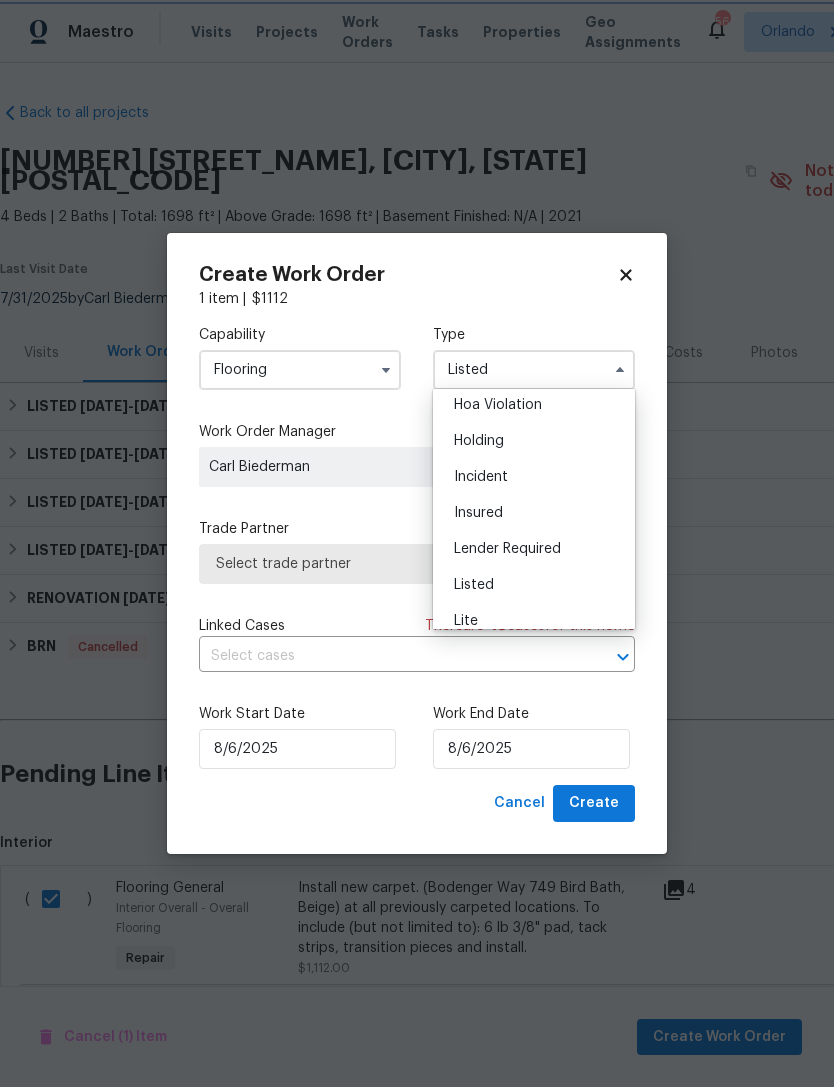scroll, scrollTop: 0, scrollLeft: 0, axis: both 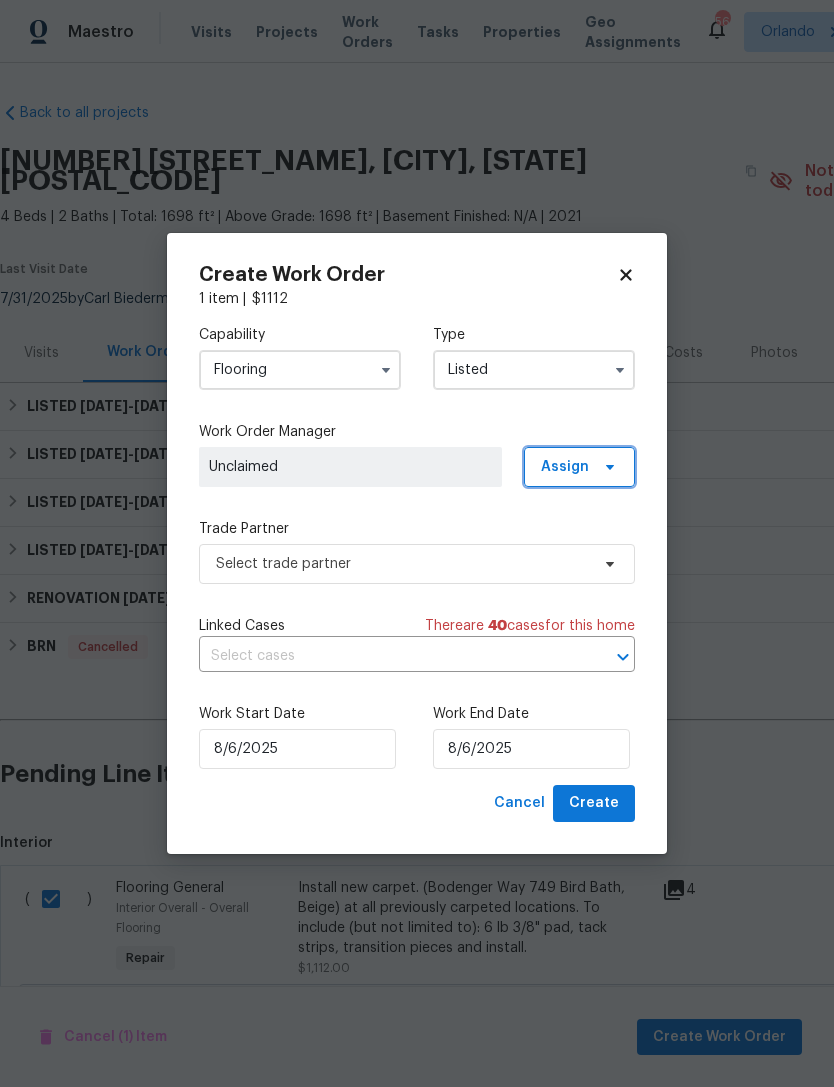 click on "Assign" at bounding box center (579, 467) 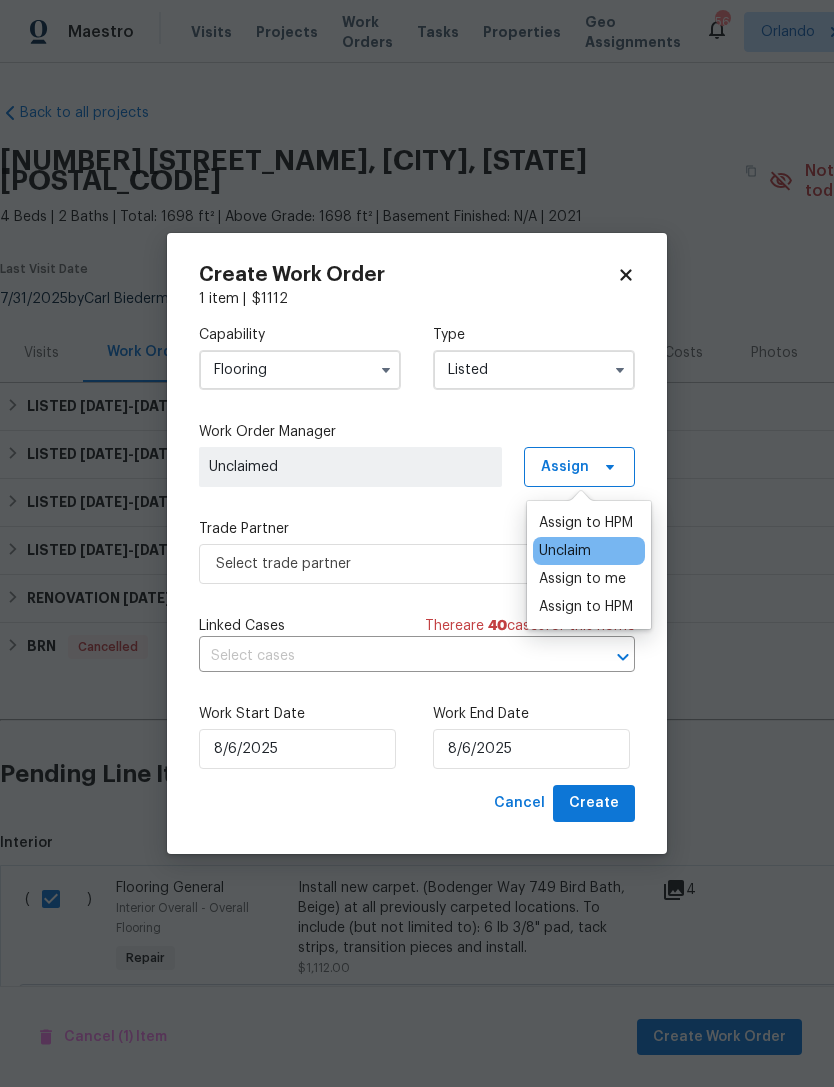 click on "Assign to HPM" at bounding box center (586, 523) 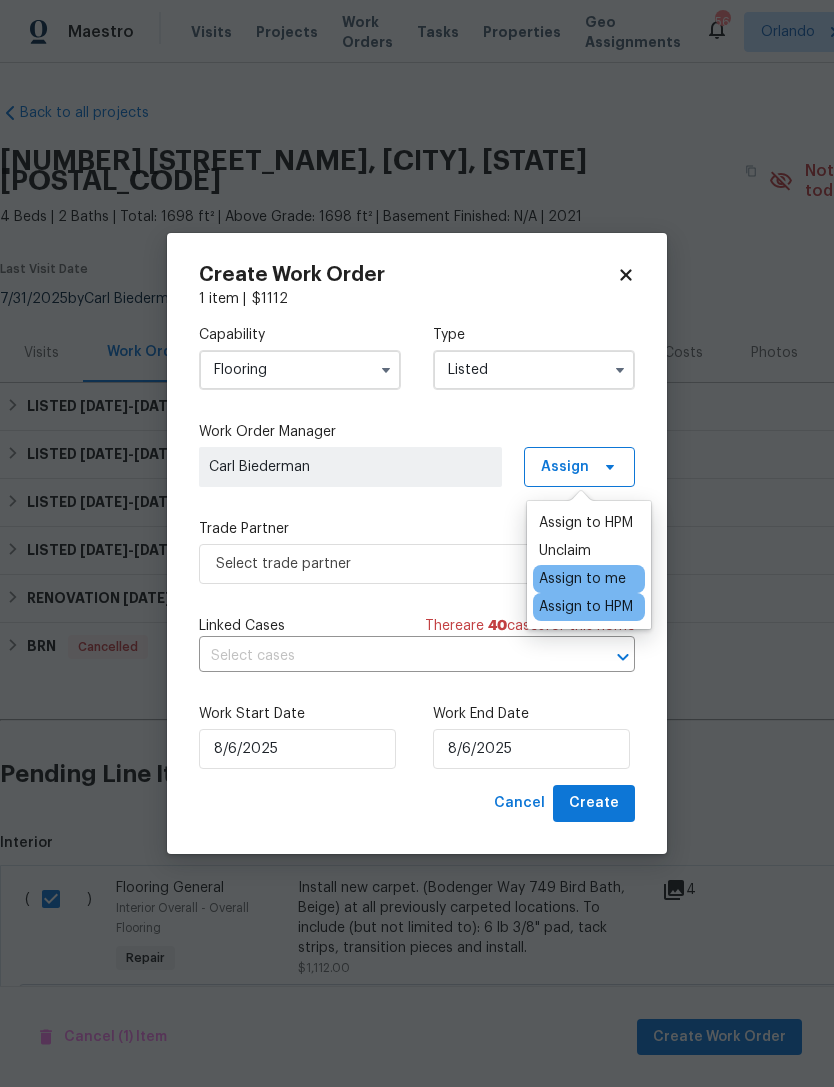 click on "Assign to HPM" at bounding box center (586, 523) 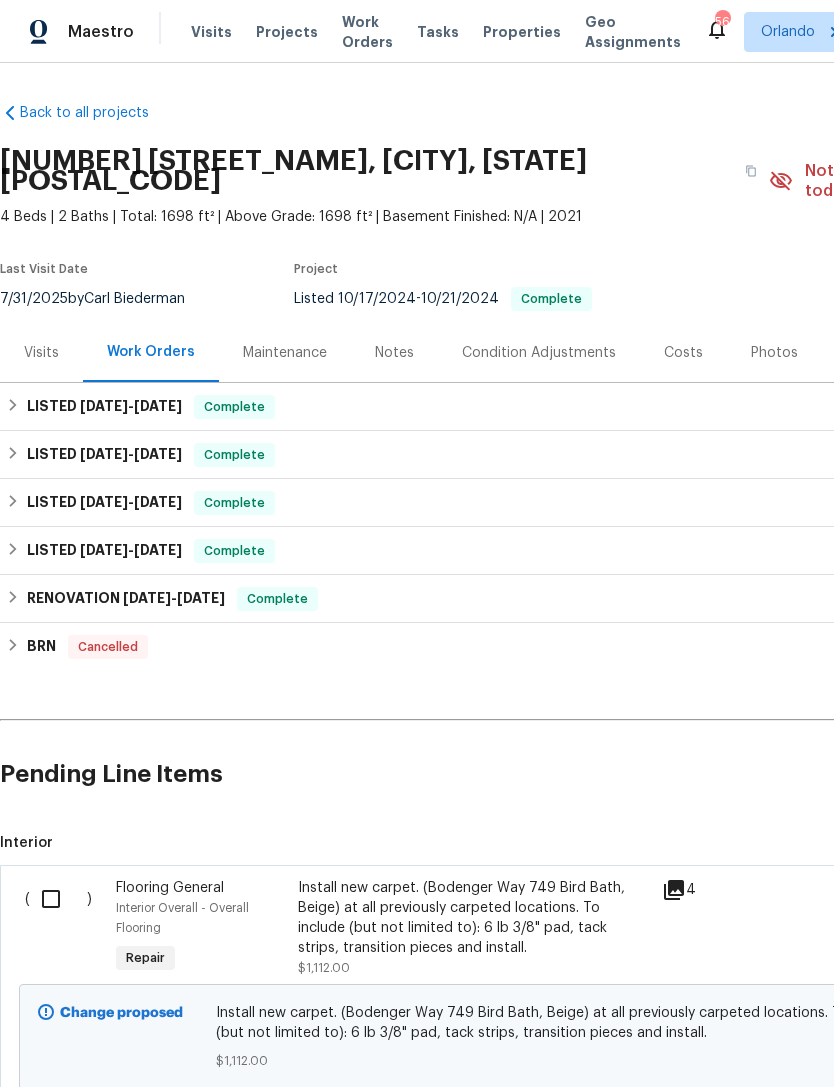 click on "( )" at bounding box center (64, 928) 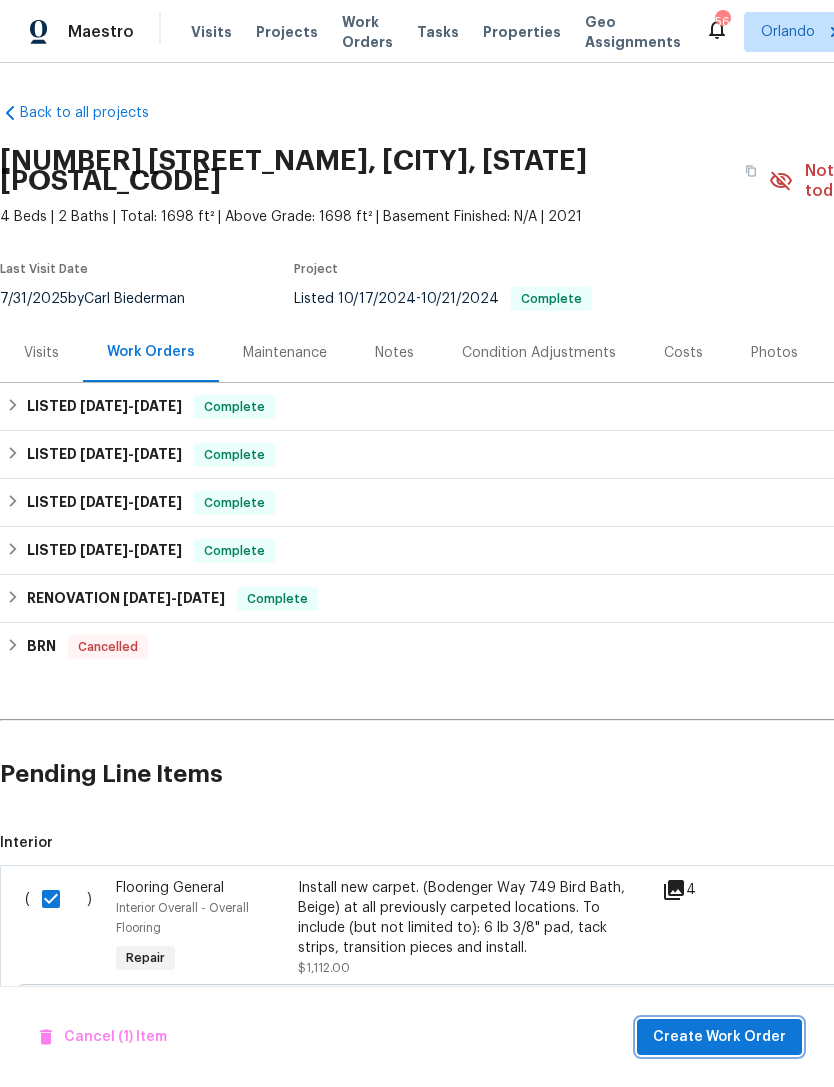 click on "Create Work Order" at bounding box center [719, 1037] 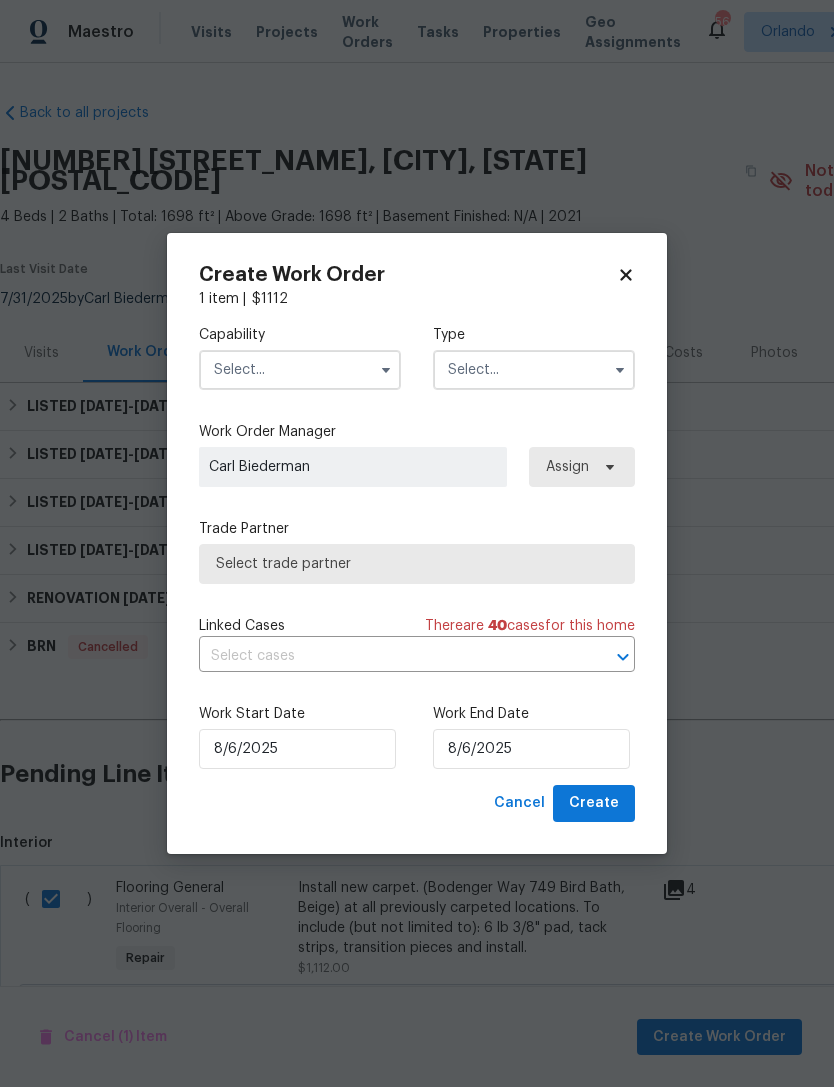 click at bounding box center (300, 370) 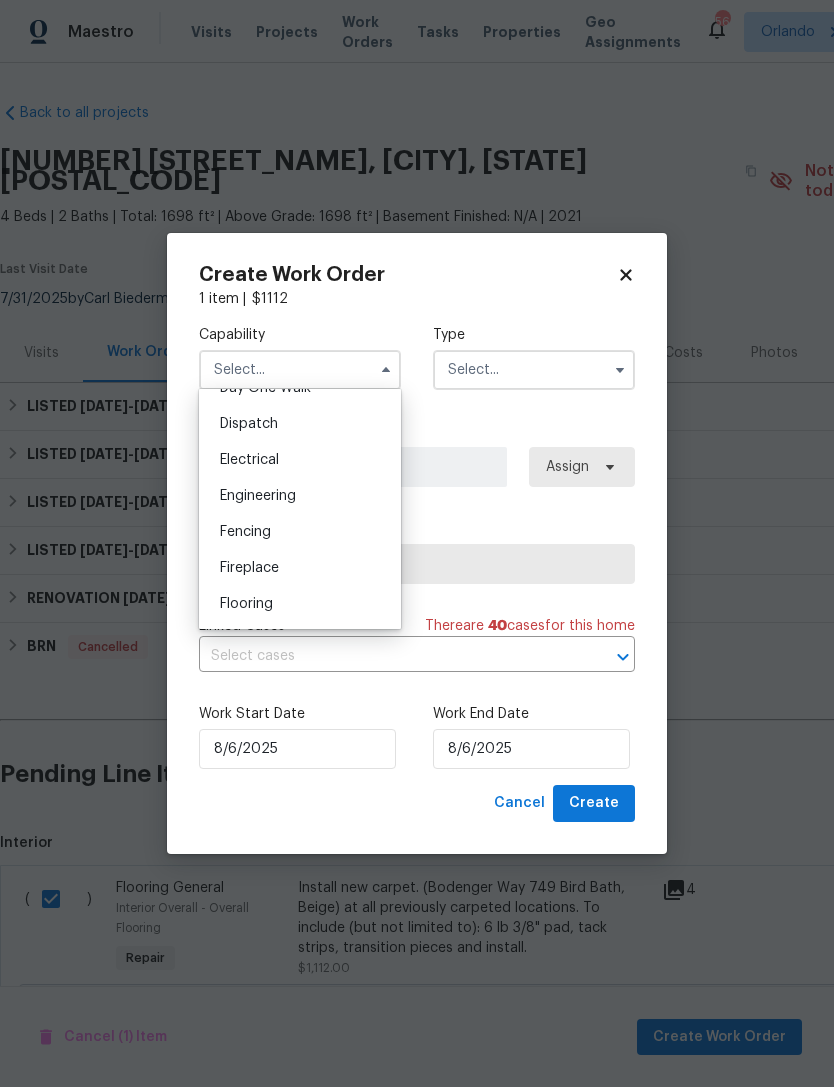 scroll, scrollTop: 623, scrollLeft: 0, axis: vertical 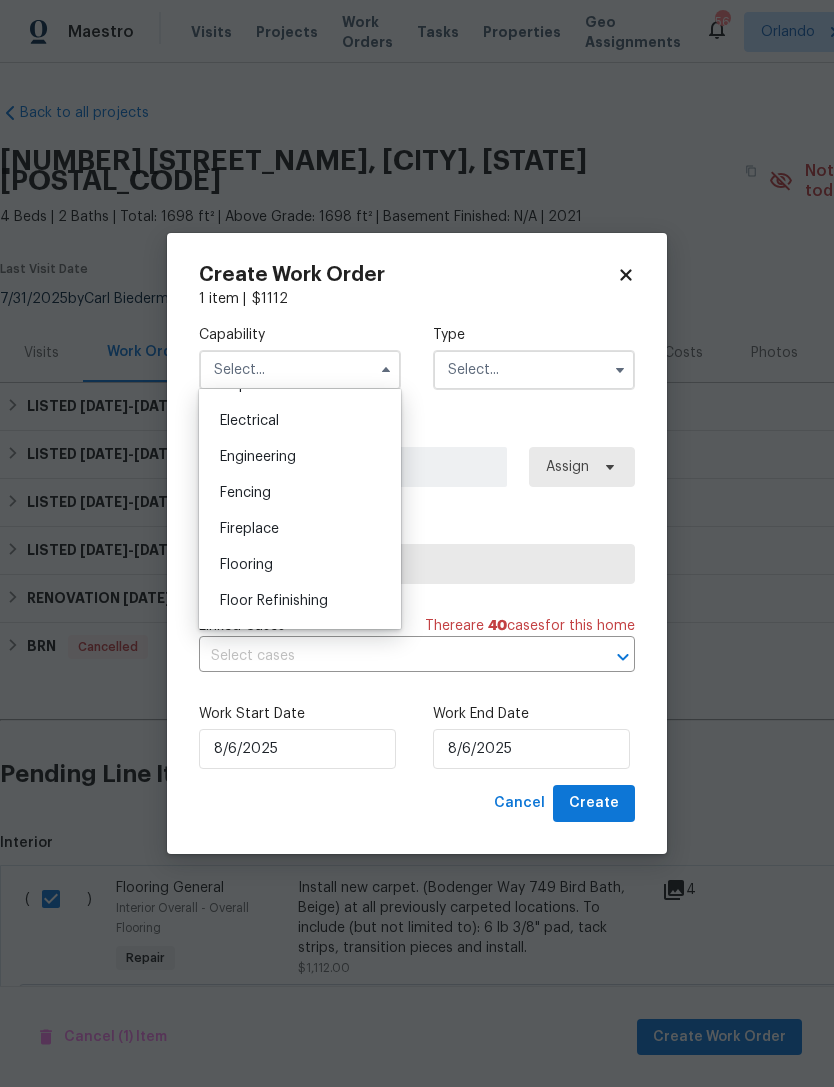 click on "Fireplace" at bounding box center [300, 529] 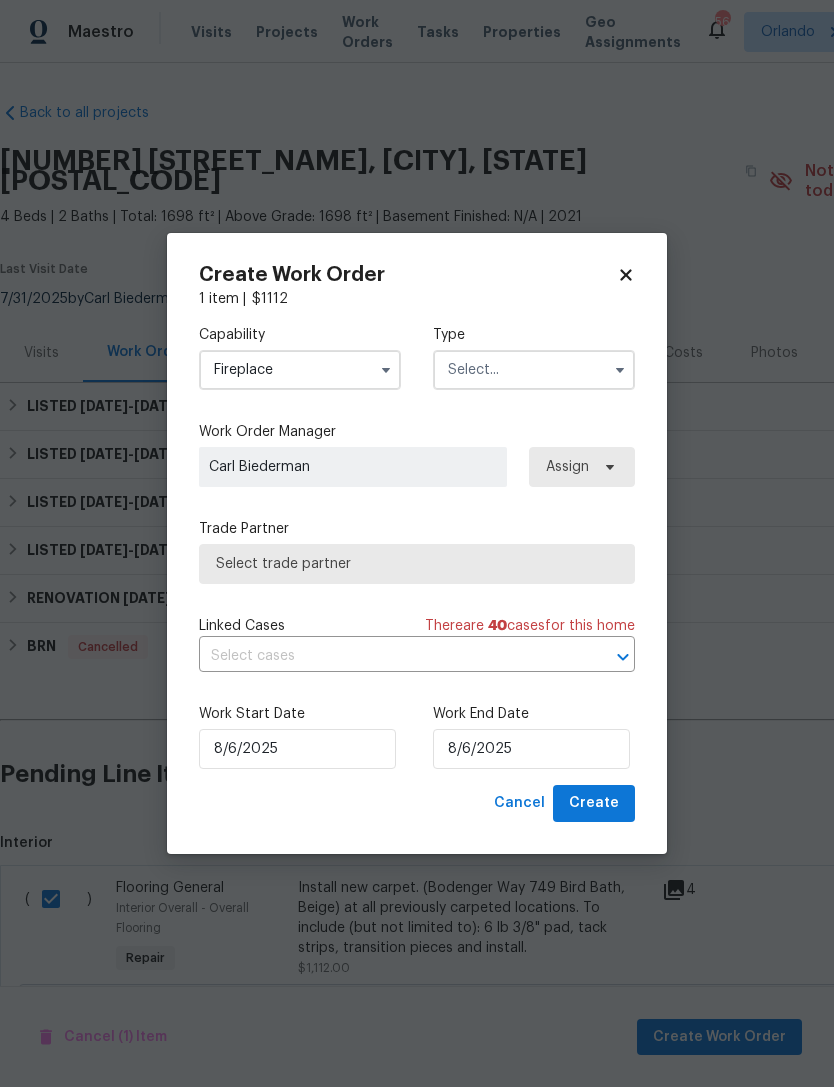 click at bounding box center (386, 370) 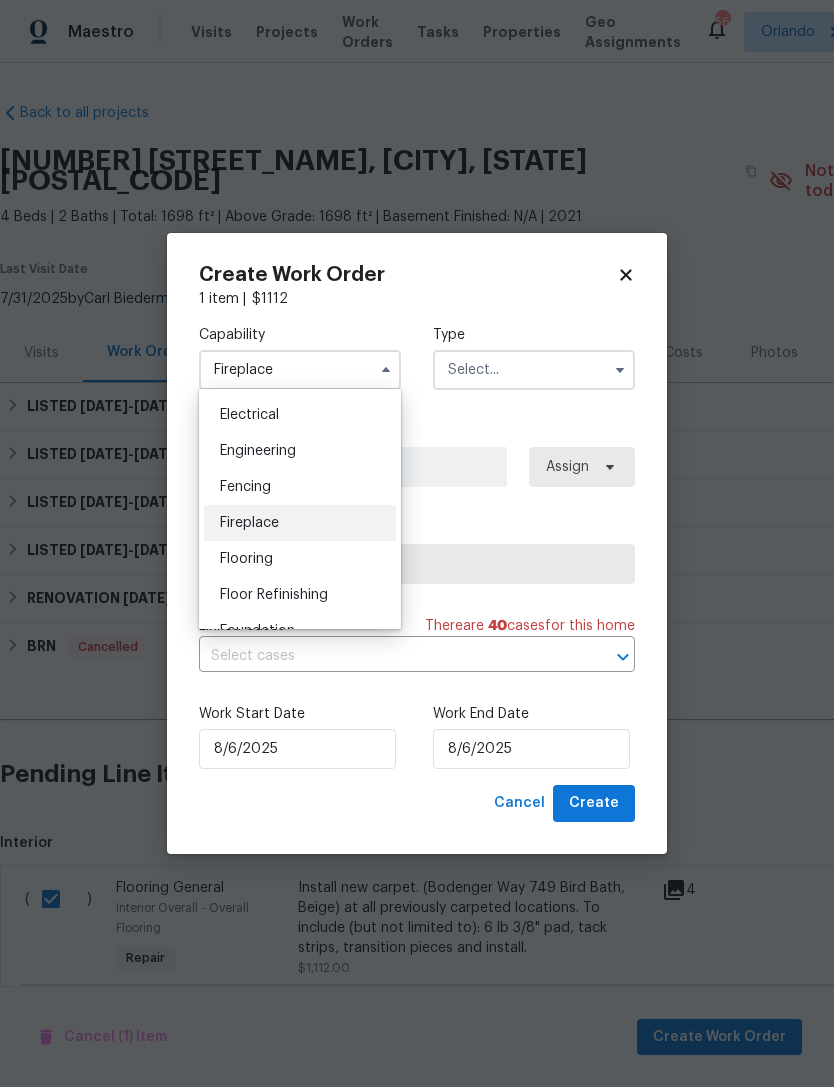 scroll, scrollTop: 654, scrollLeft: 0, axis: vertical 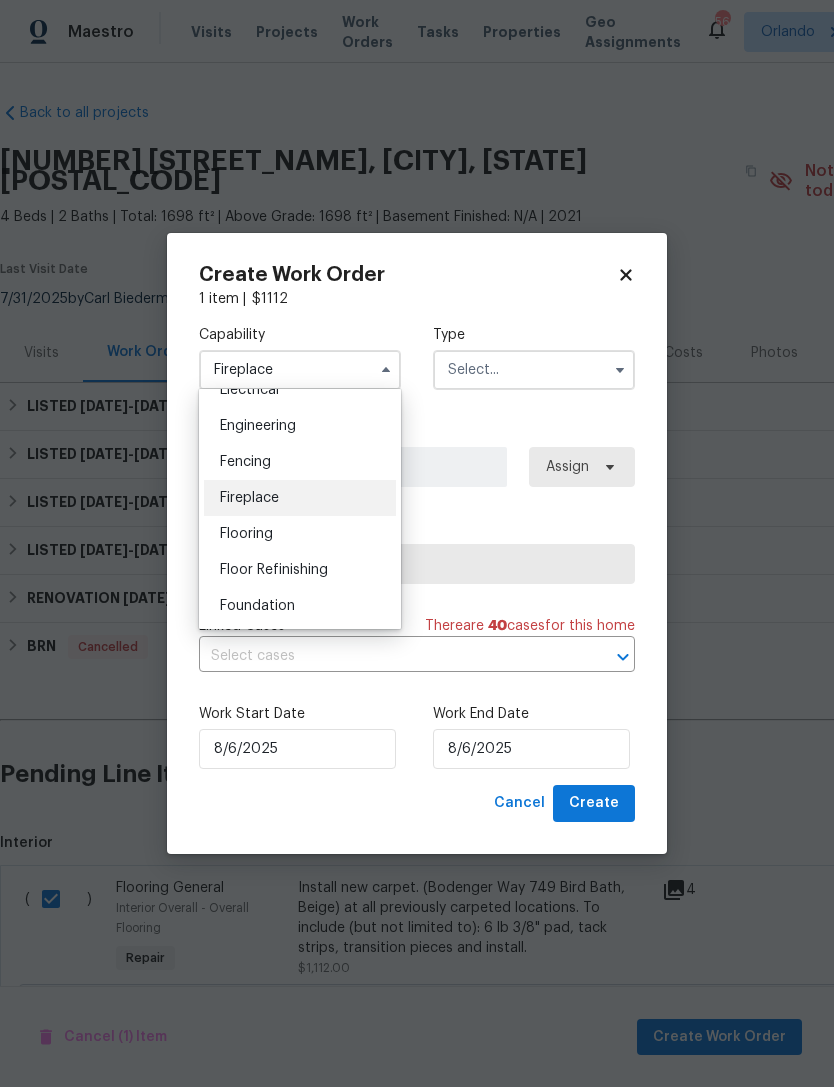 click on "Flooring" at bounding box center [246, 534] 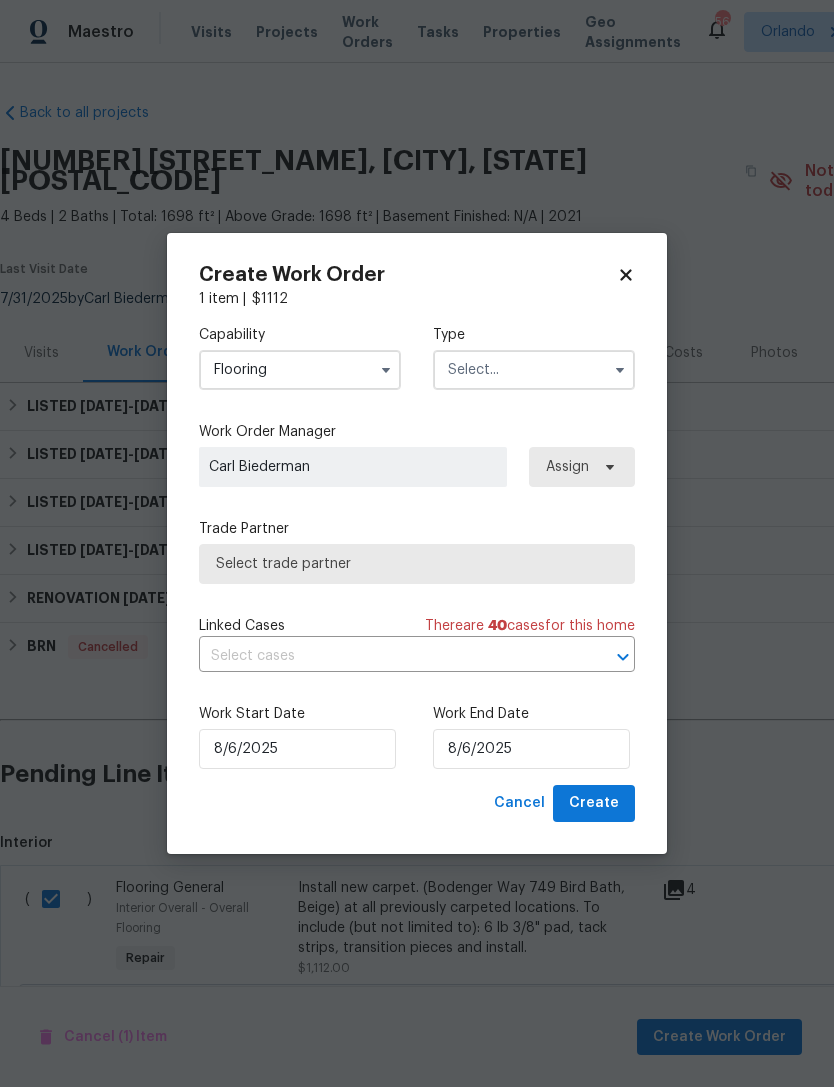 click at bounding box center (534, 370) 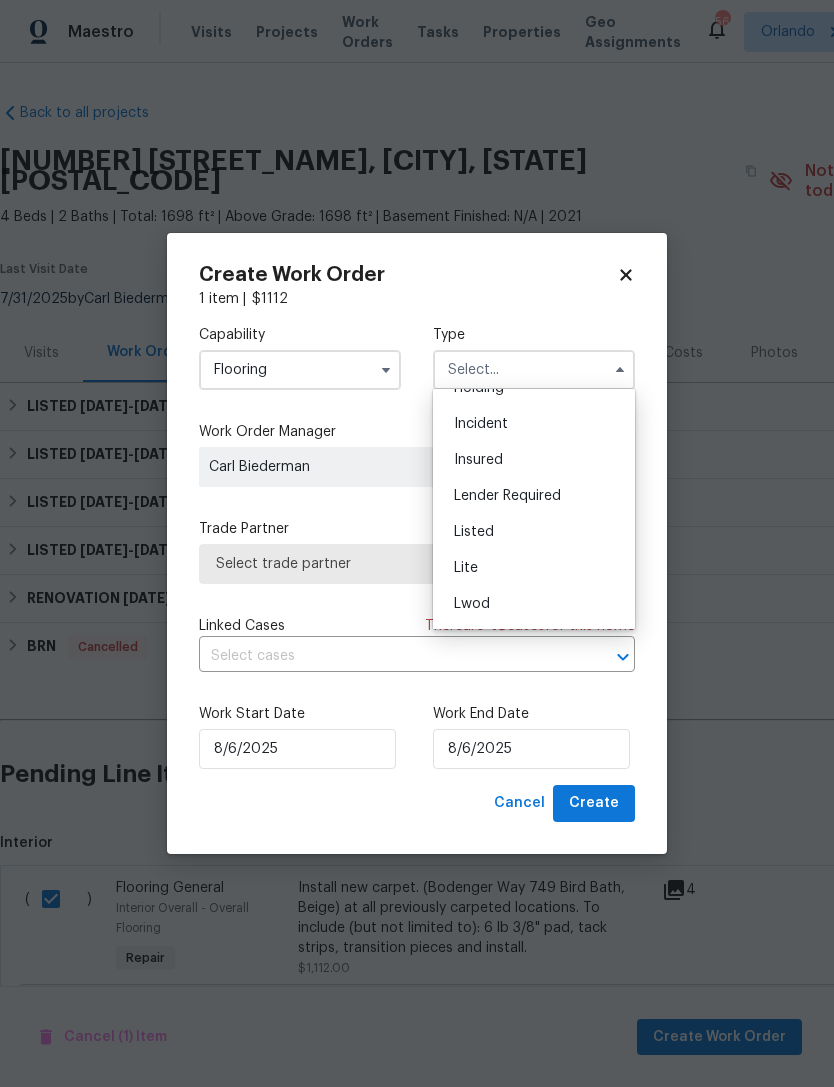 scroll, scrollTop: 106, scrollLeft: 0, axis: vertical 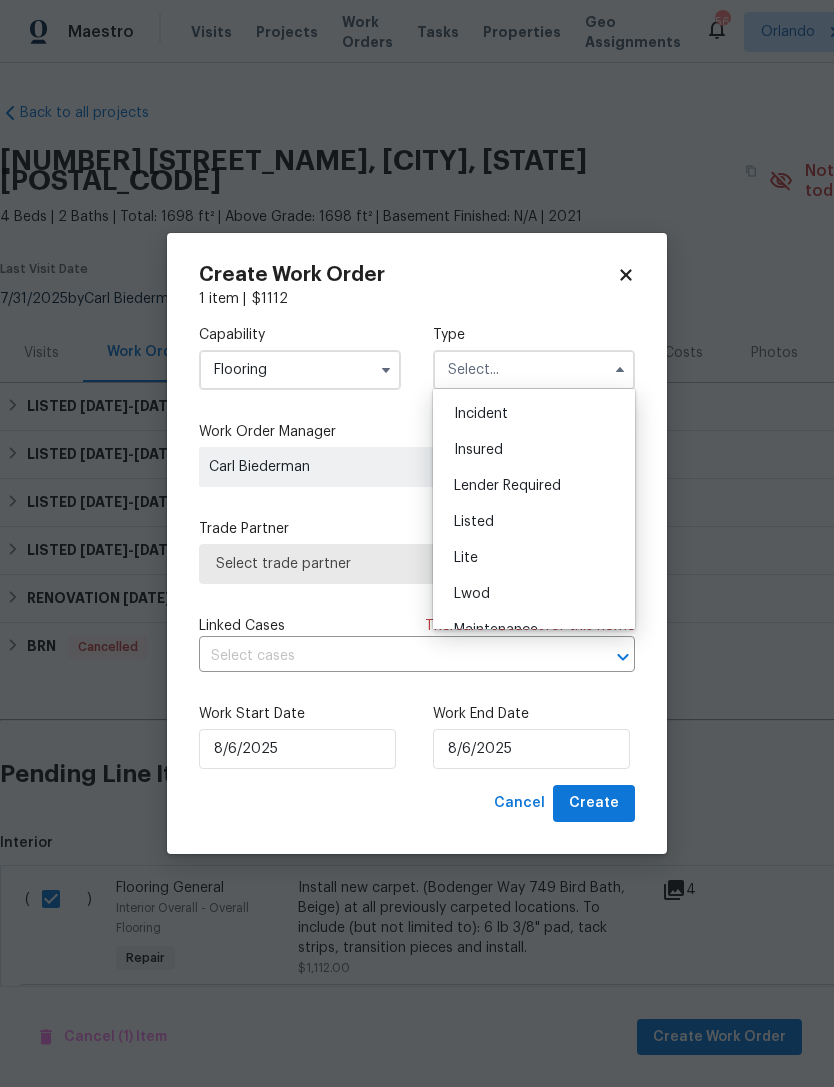 click on "Listed" at bounding box center [534, 522] 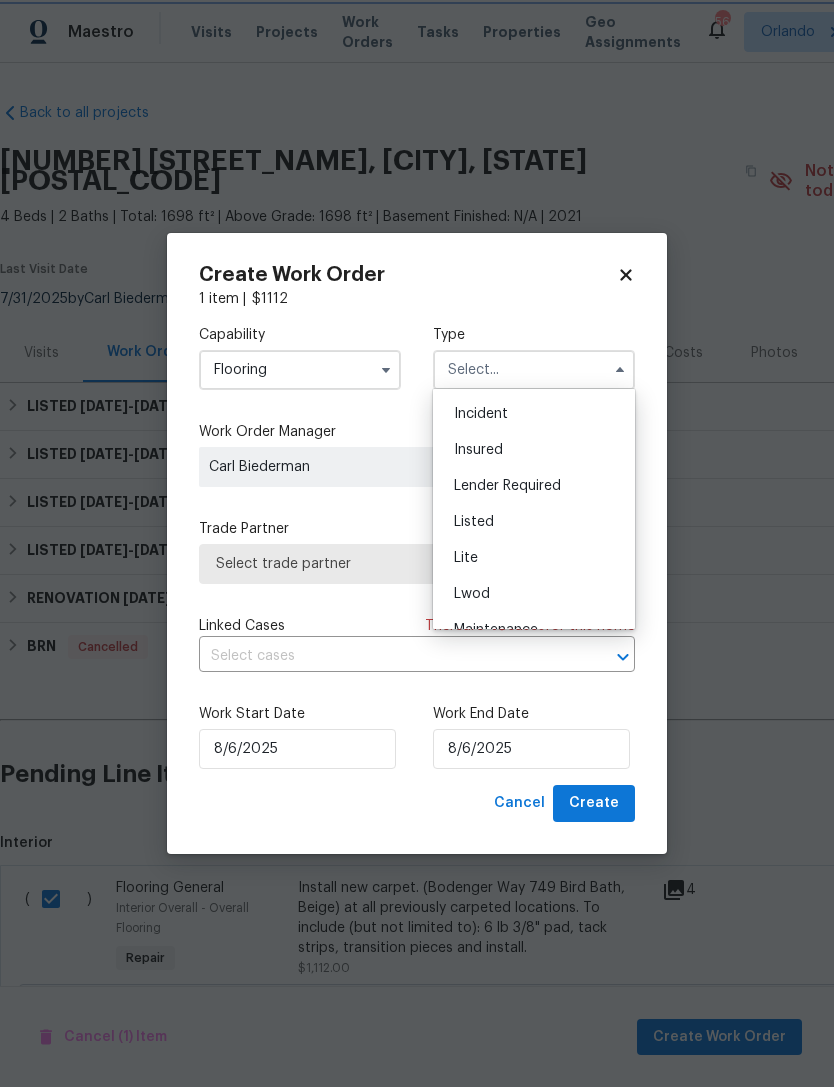 type on "Listed" 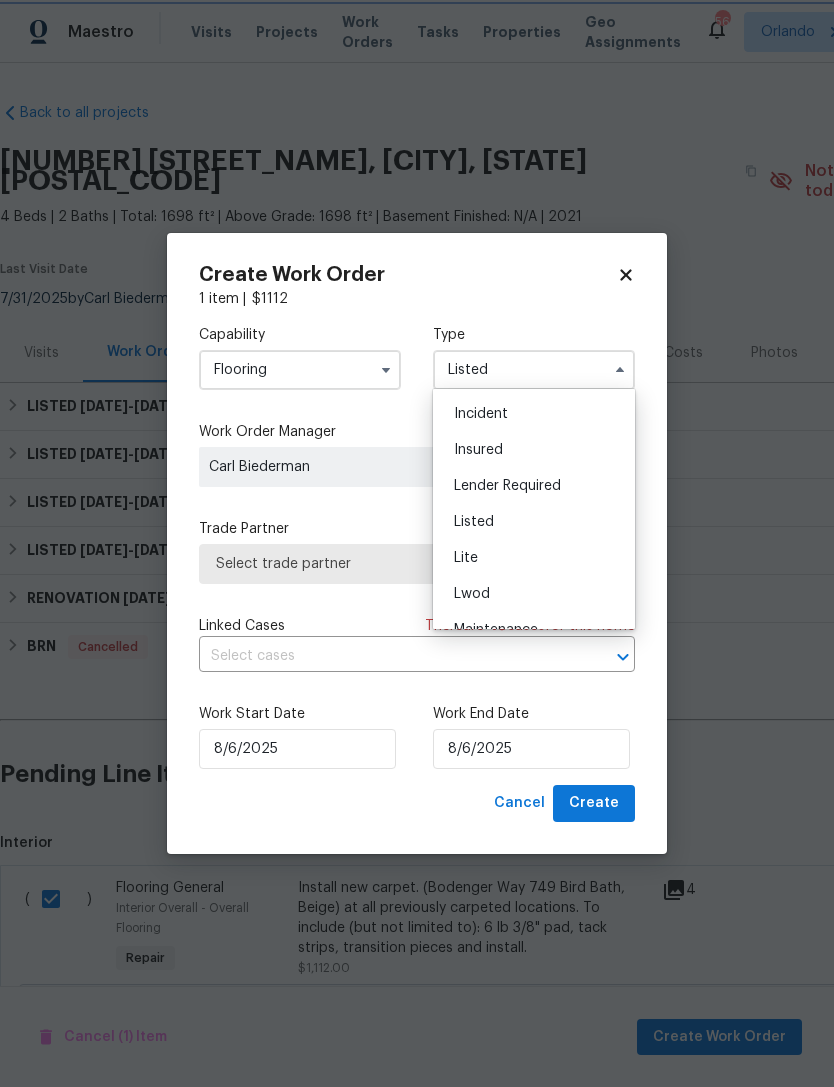 scroll, scrollTop: 0, scrollLeft: 0, axis: both 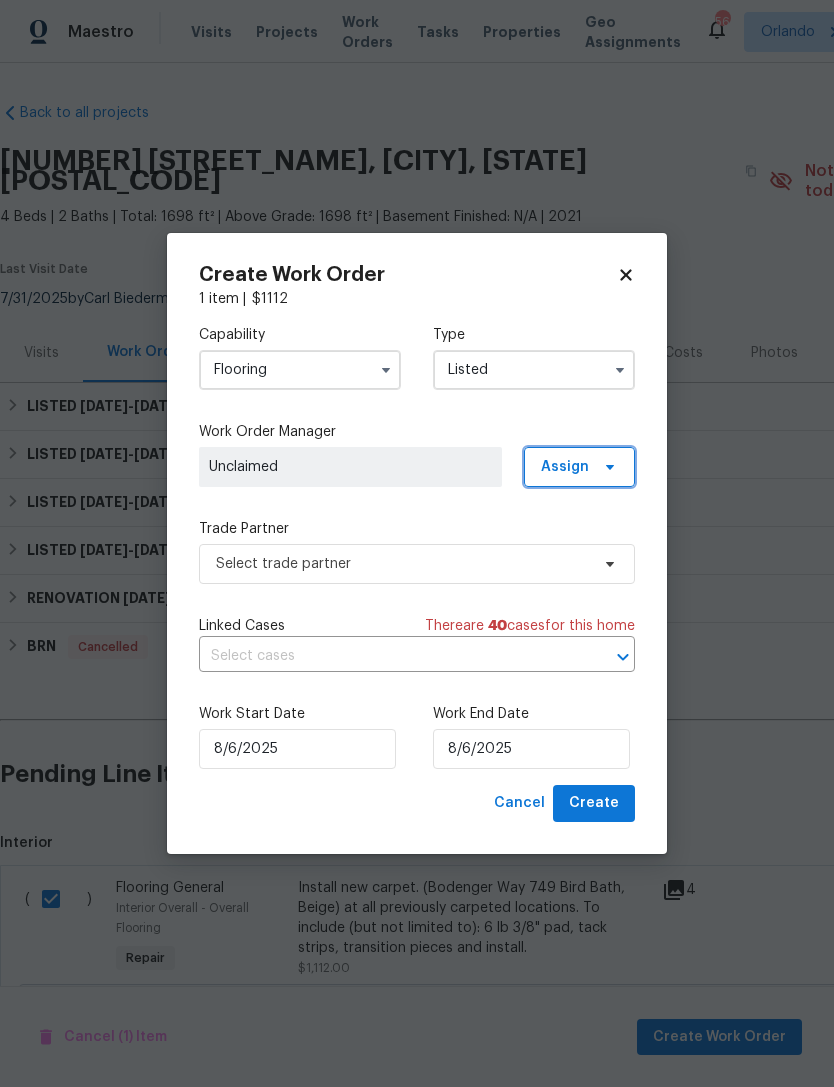 click on "Assign" at bounding box center [579, 467] 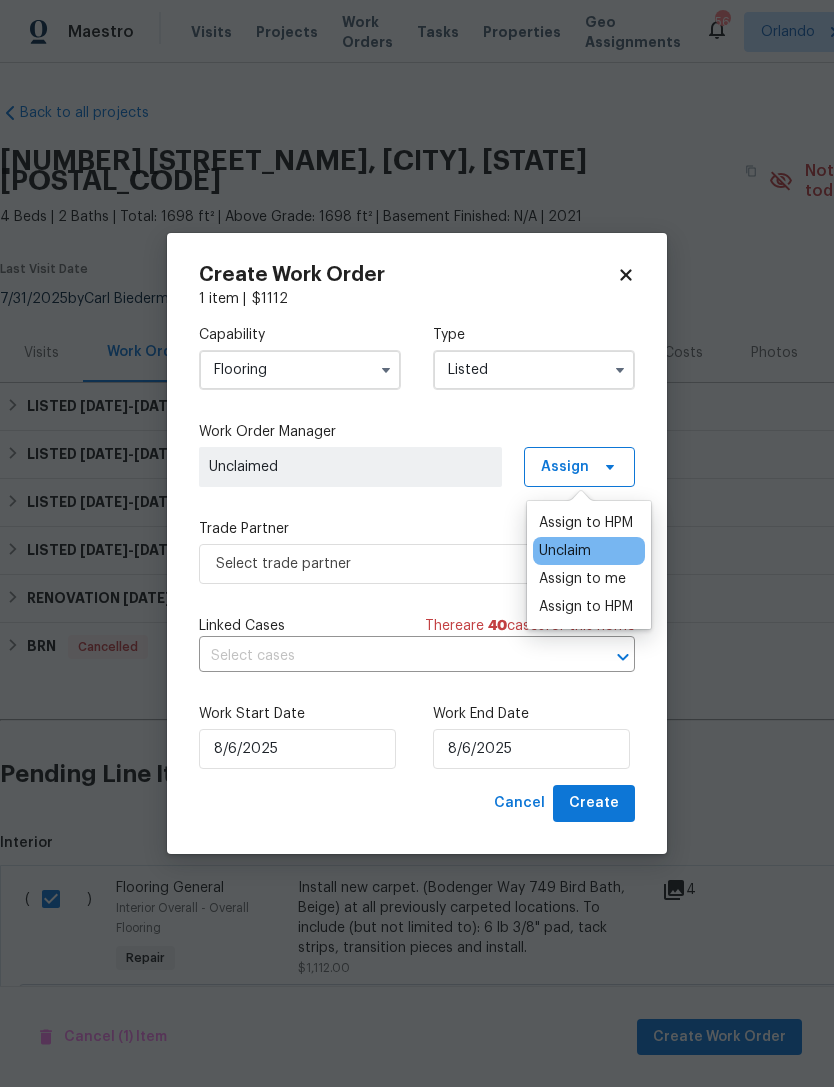 click on "Assign to HPM" at bounding box center [586, 523] 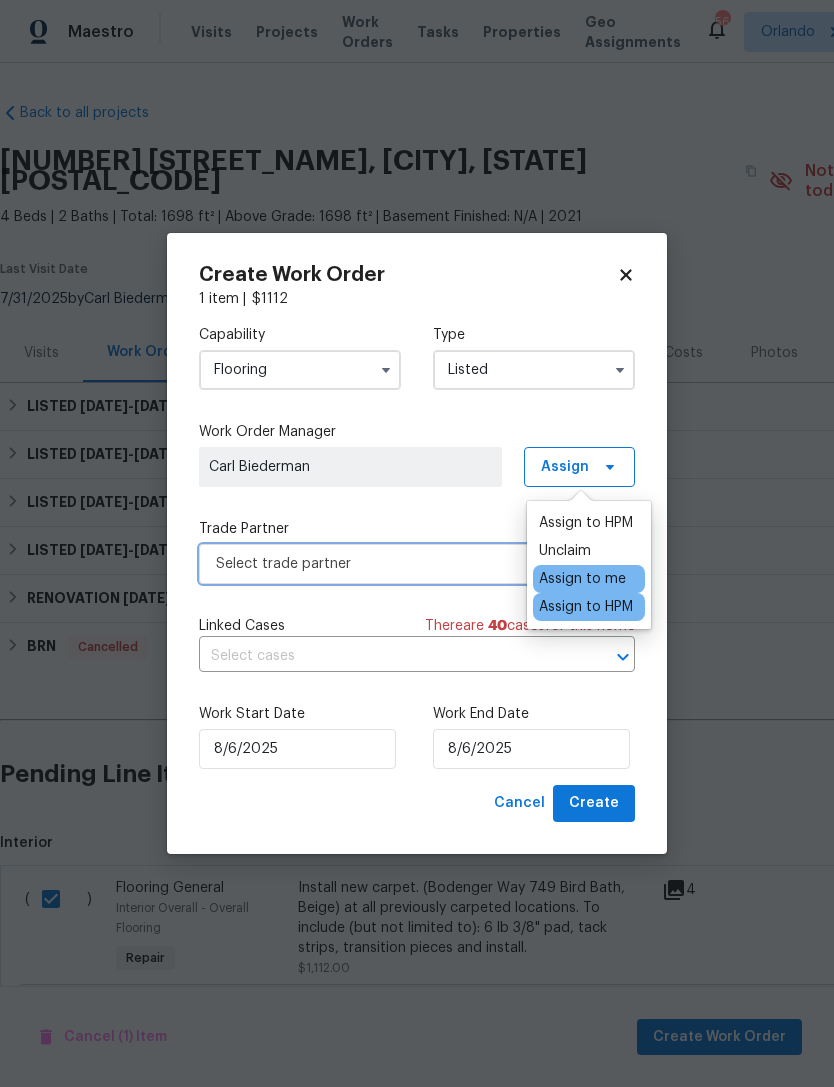 click on "Select trade partner" at bounding box center (402, 564) 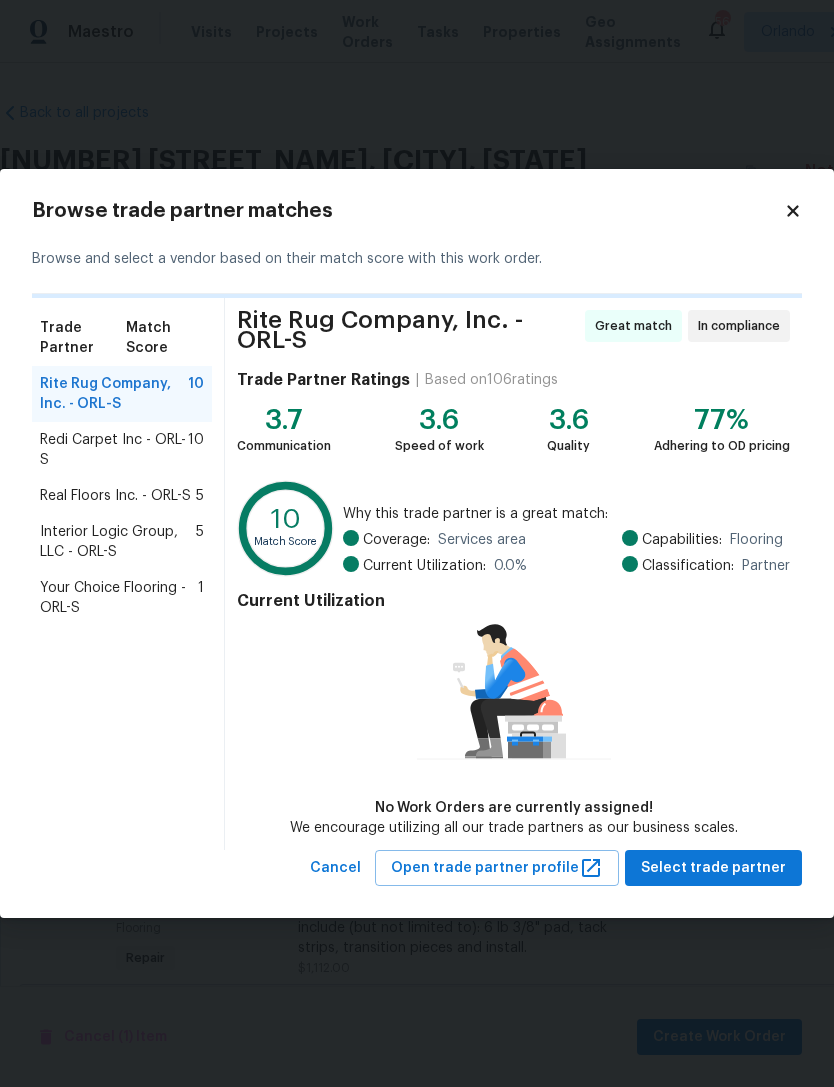 click on "Your Choice Flooring - ORL-S" at bounding box center [119, 598] 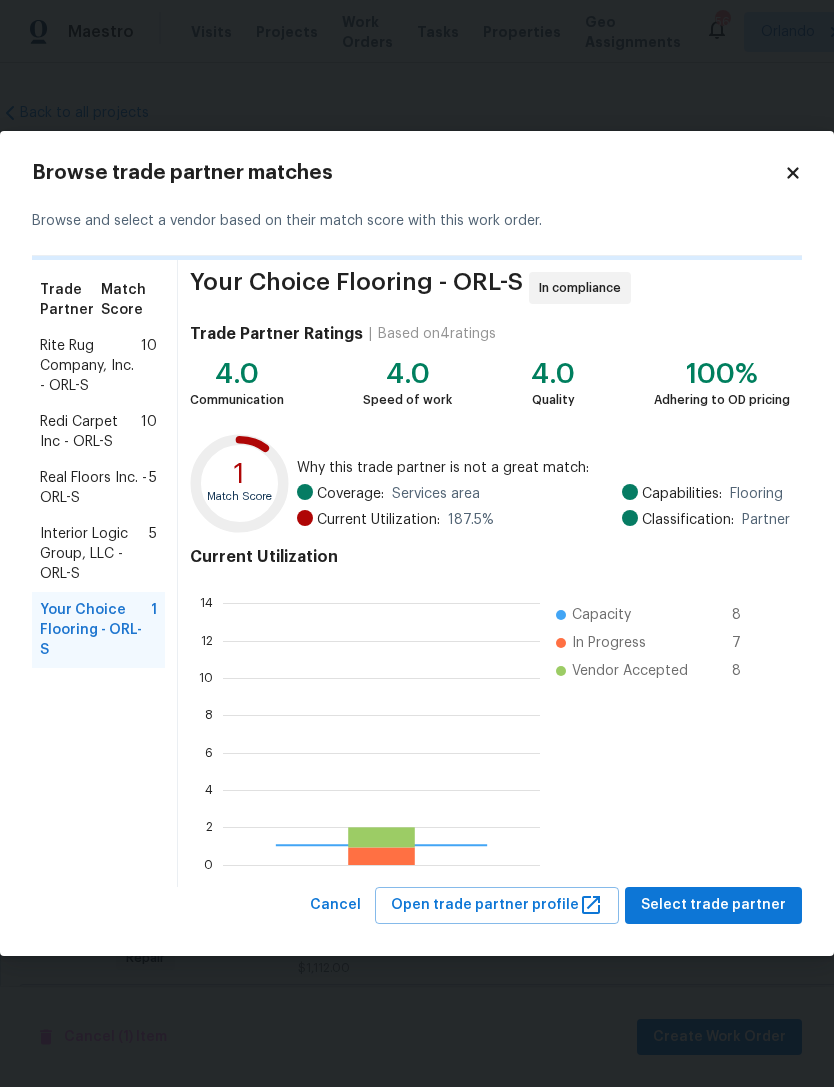 scroll, scrollTop: 2, scrollLeft: 2, axis: both 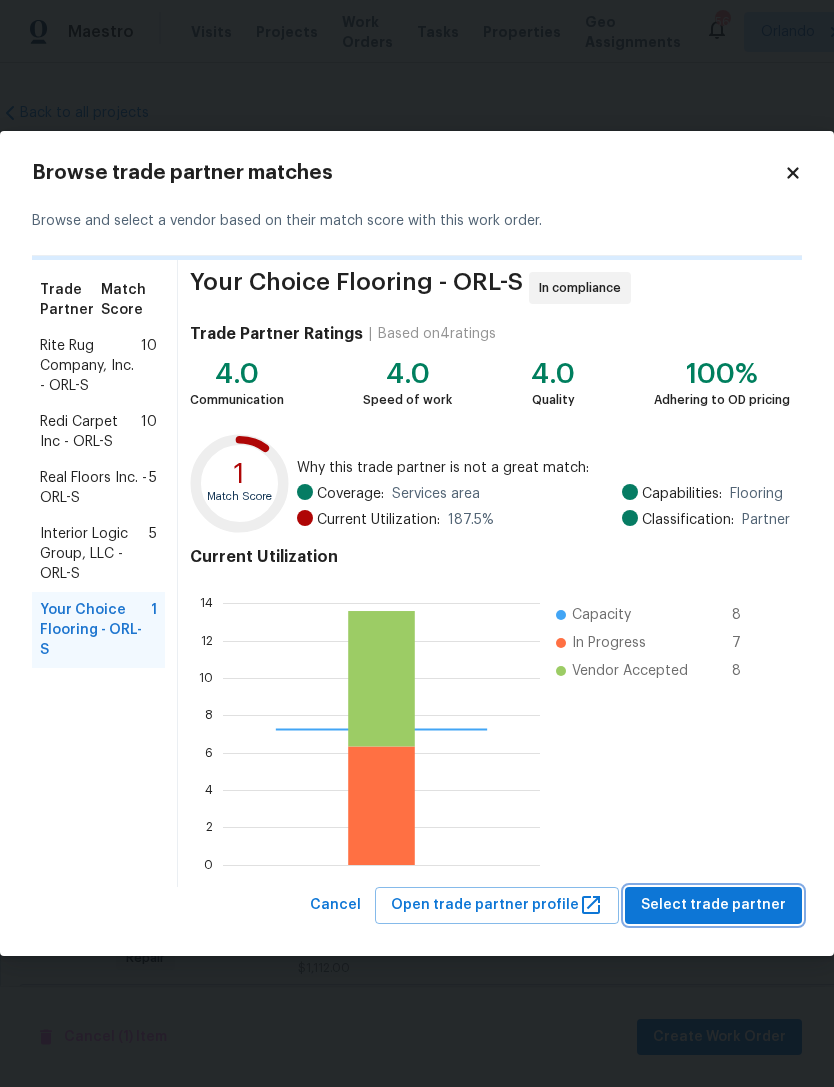click on "Select trade partner" at bounding box center [713, 905] 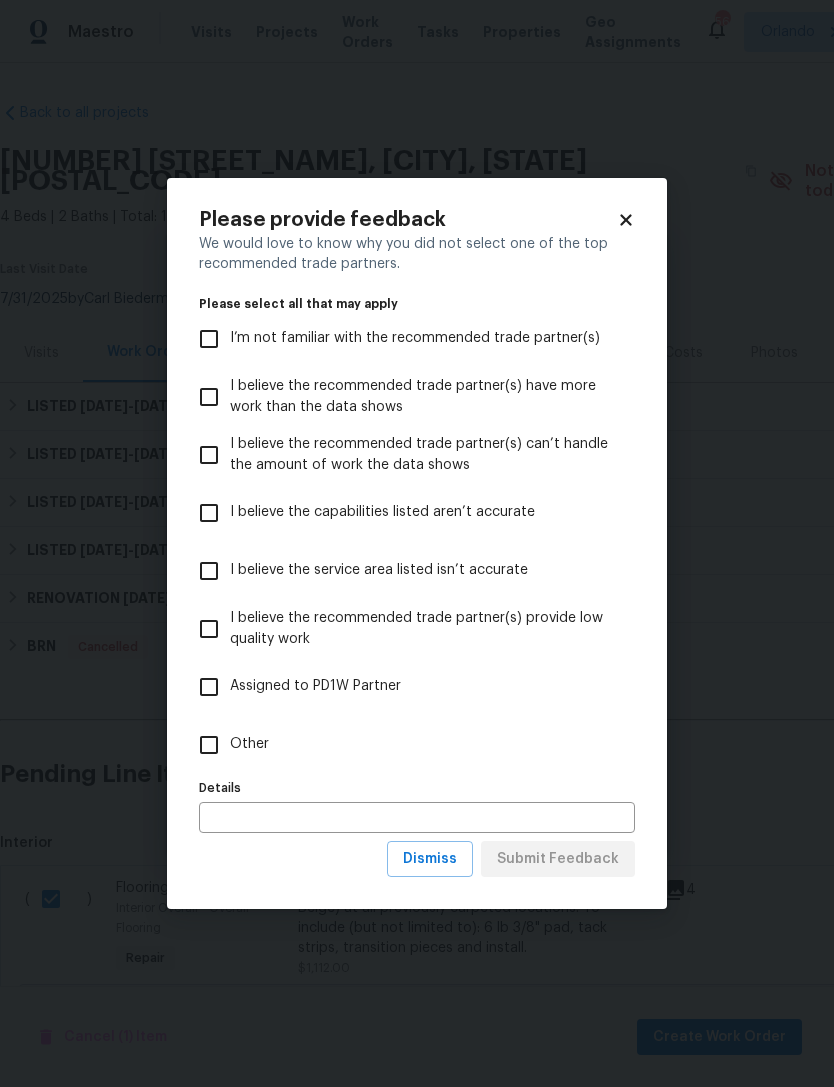 click on "Other" at bounding box center (209, 745) 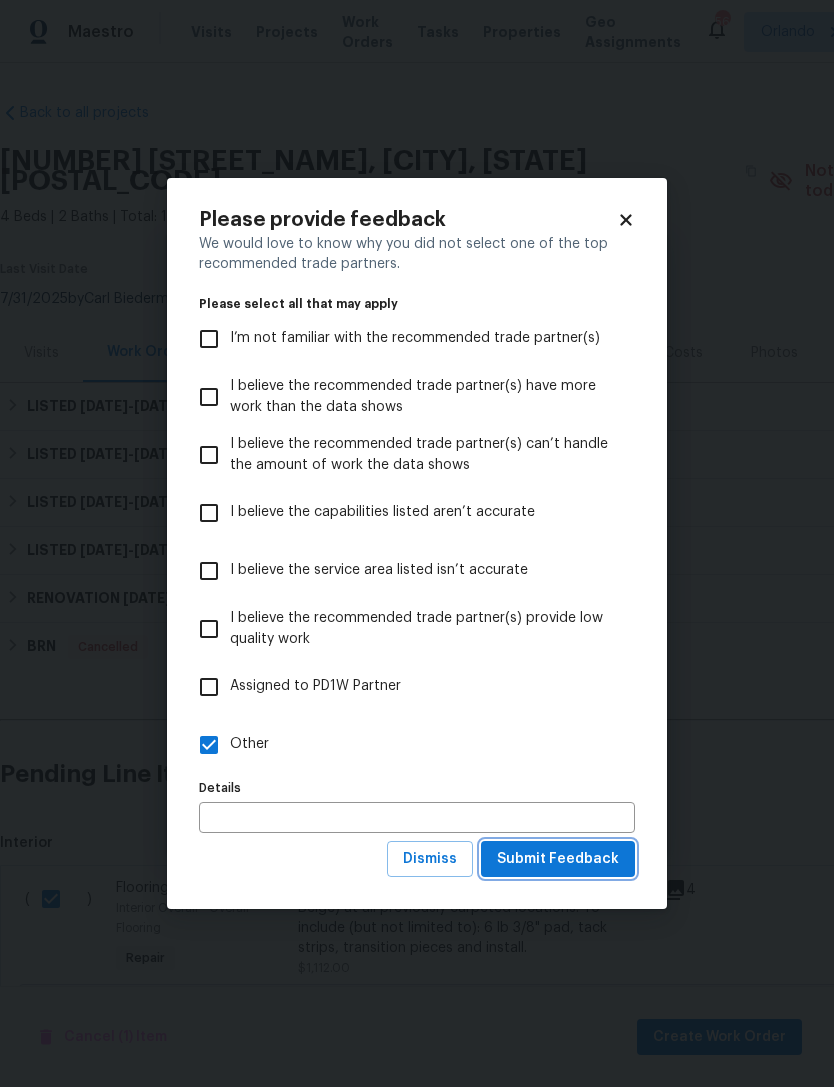 click on "Submit Feedback" at bounding box center (558, 859) 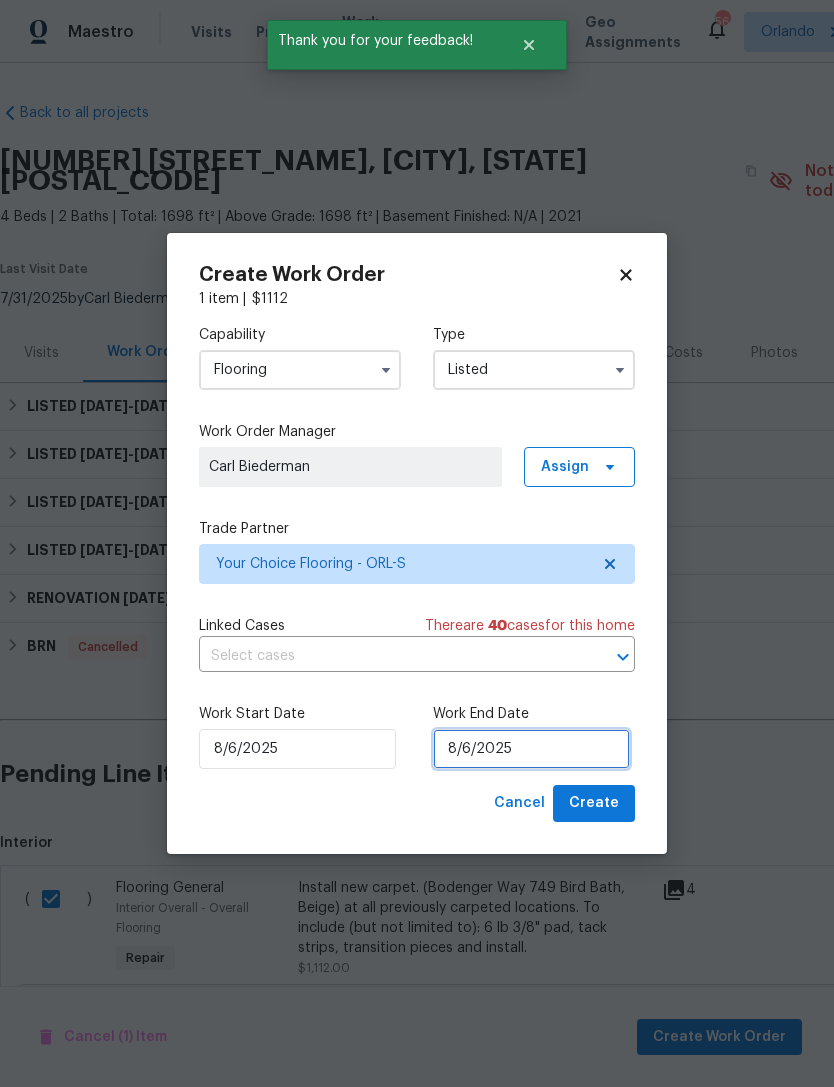 click on "8/6/2025" at bounding box center (531, 749) 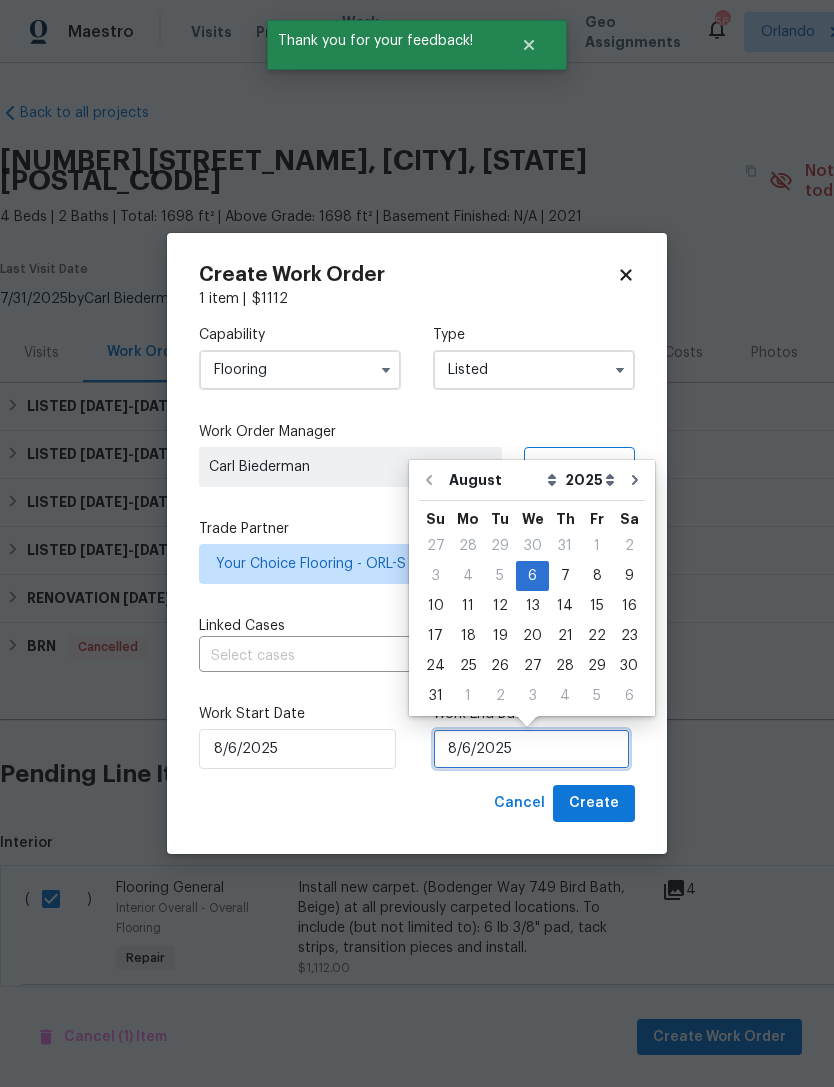 scroll, scrollTop: 37, scrollLeft: 0, axis: vertical 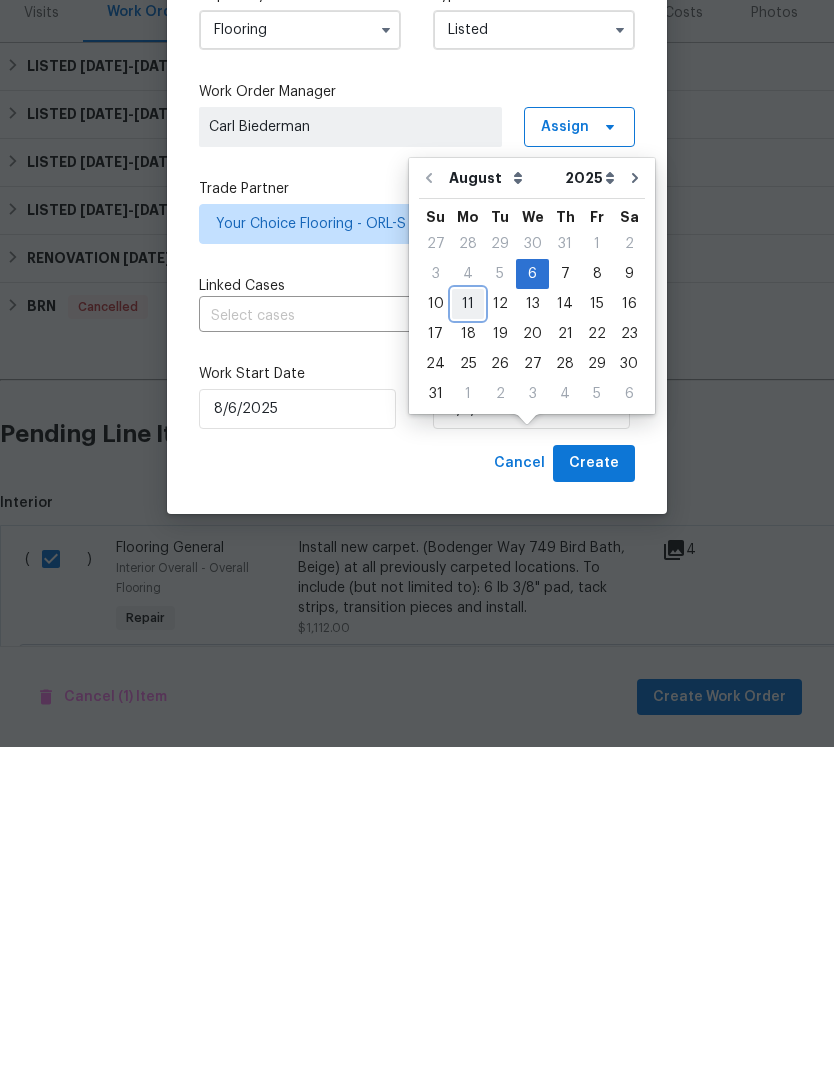 click on "11" at bounding box center [468, 644] 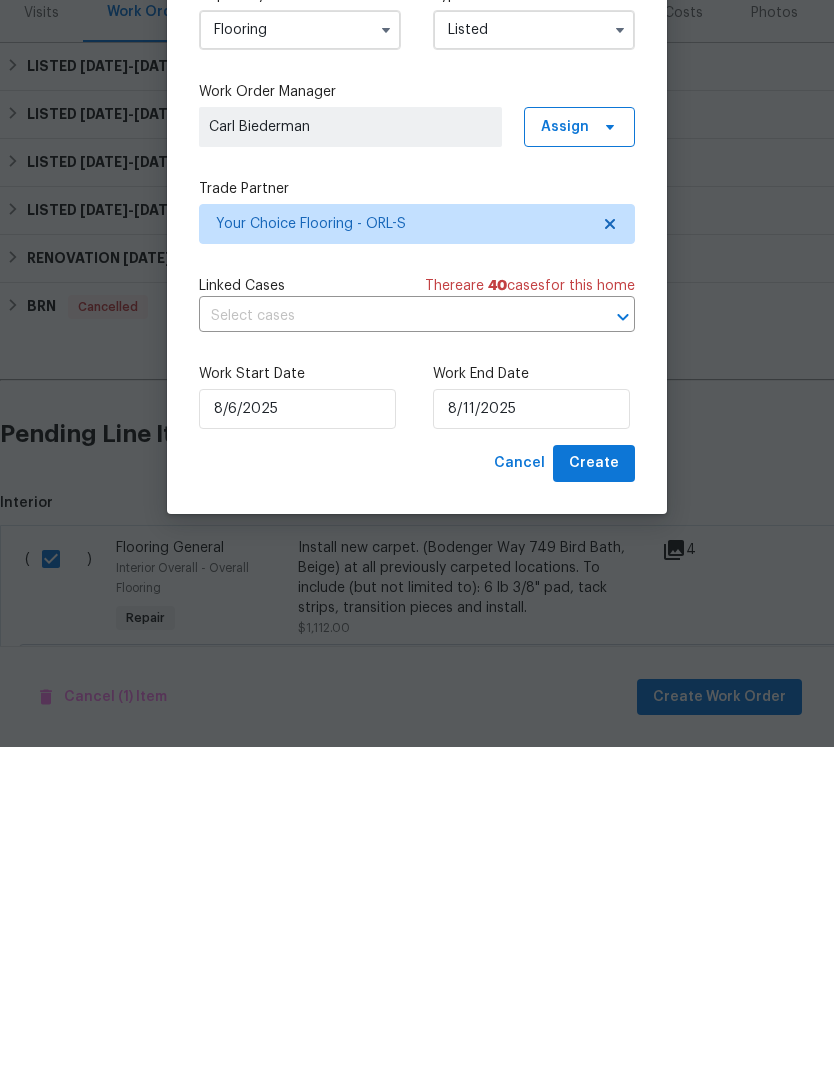 scroll, scrollTop: 64, scrollLeft: 0, axis: vertical 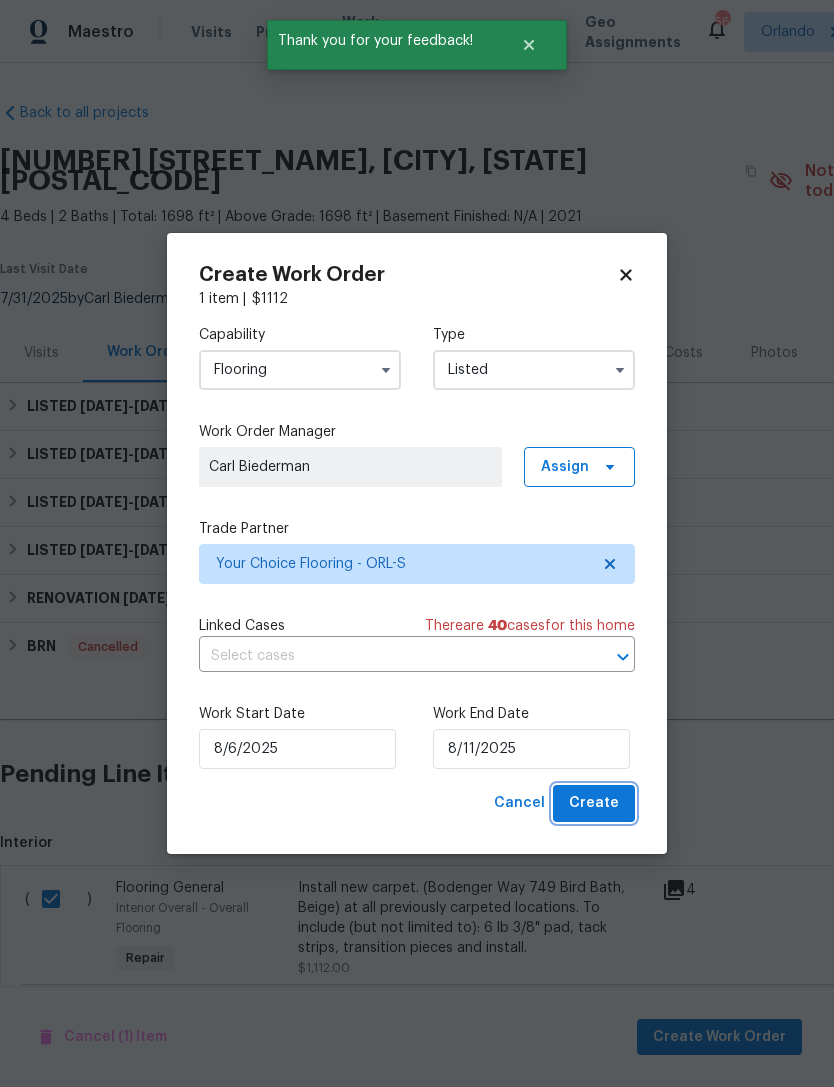 click on "Create" at bounding box center [594, 803] 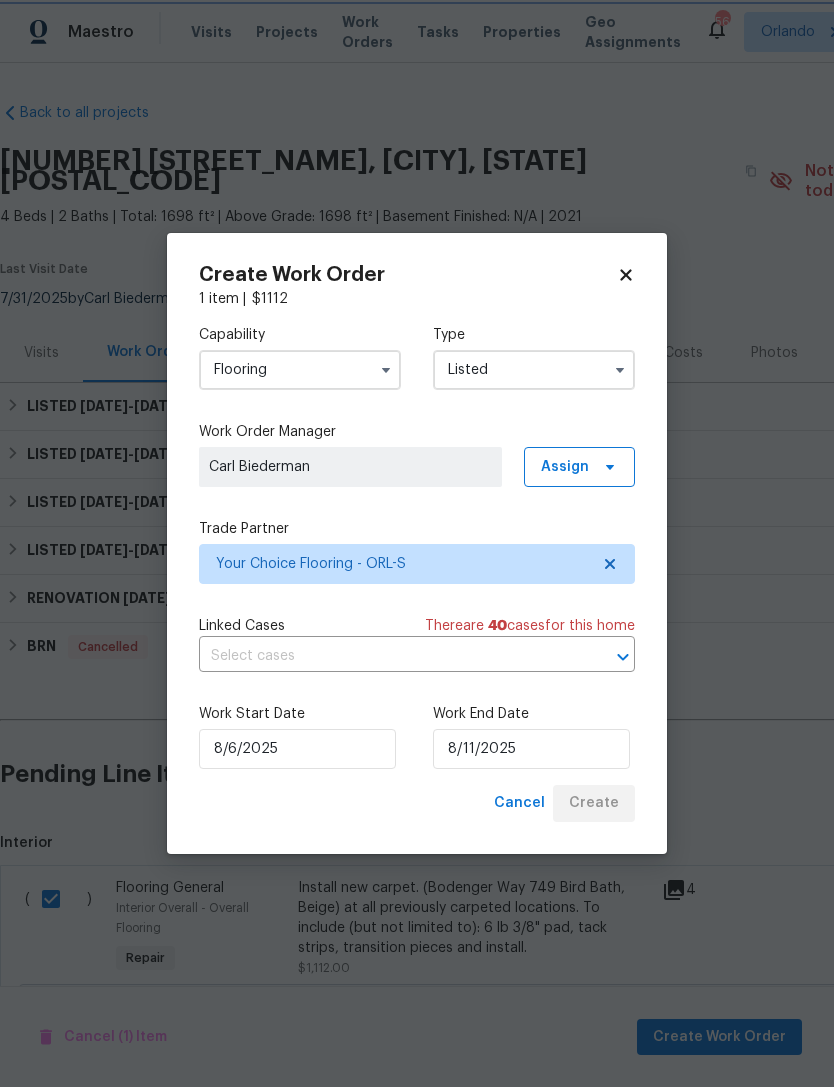checkbox on "false" 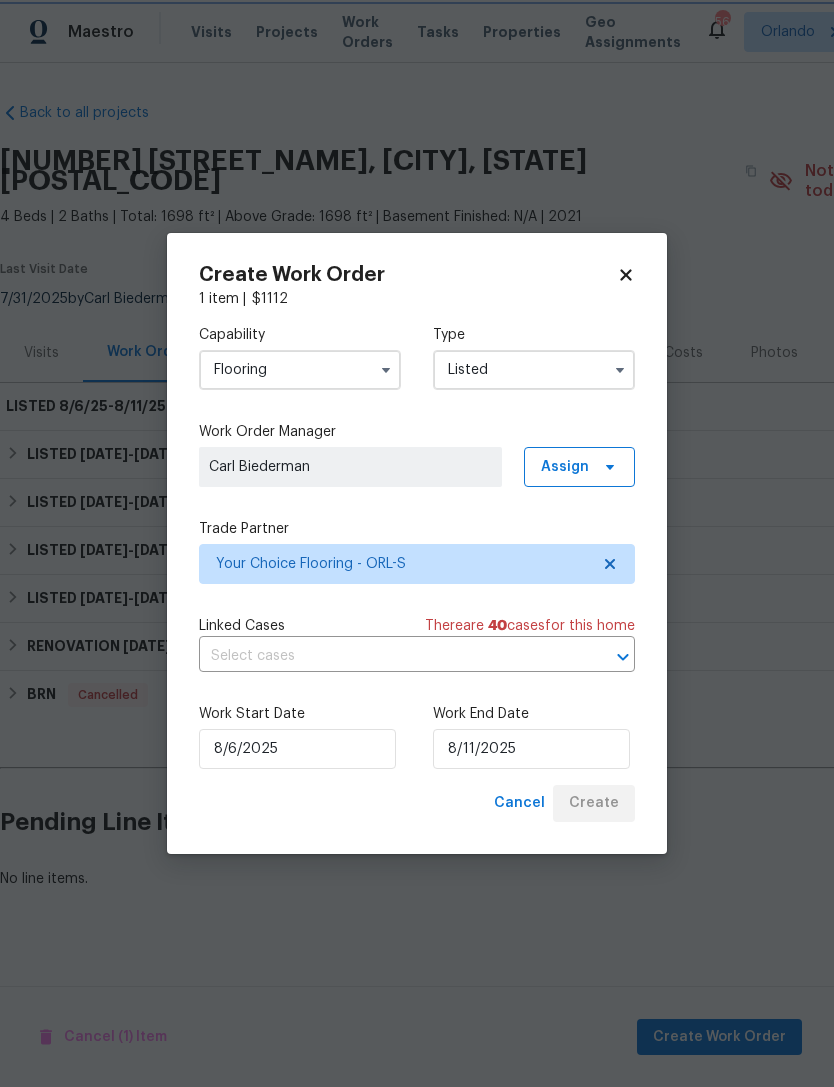 scroll, scrollTop: 0, scrollLeft: 0, axis: both 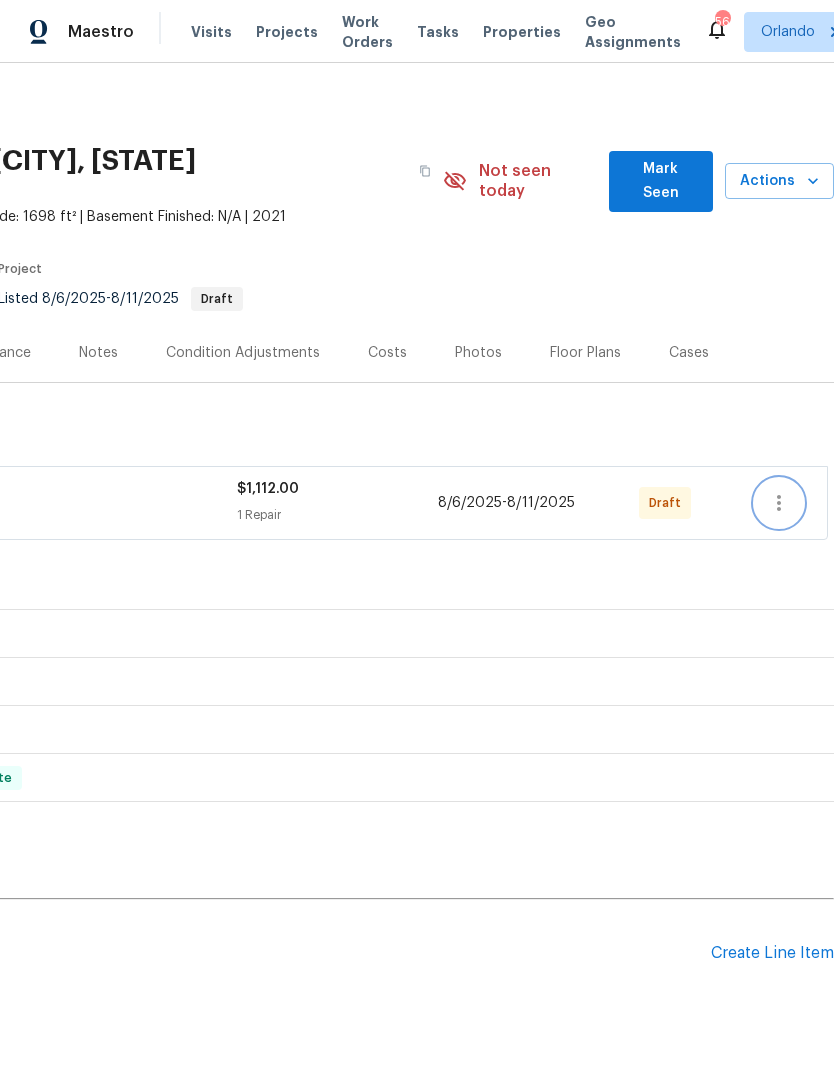 click 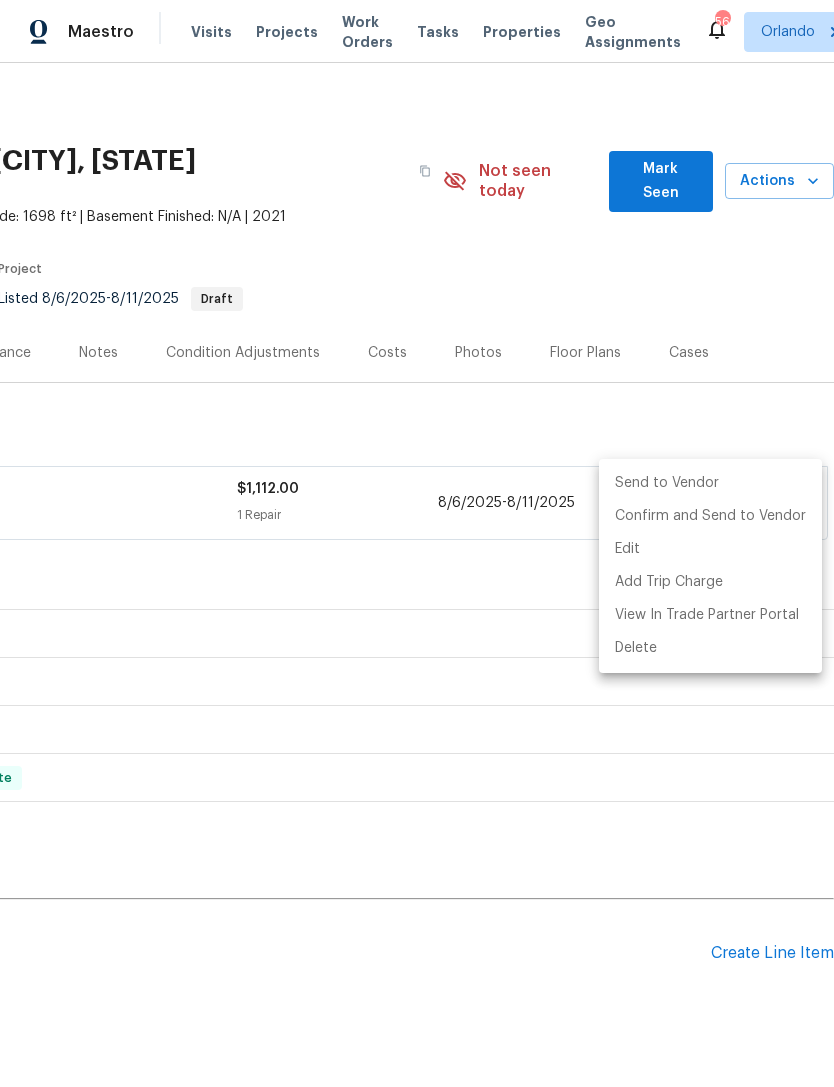 click on "Send to Vendor" at bounding box center [710, 483] 